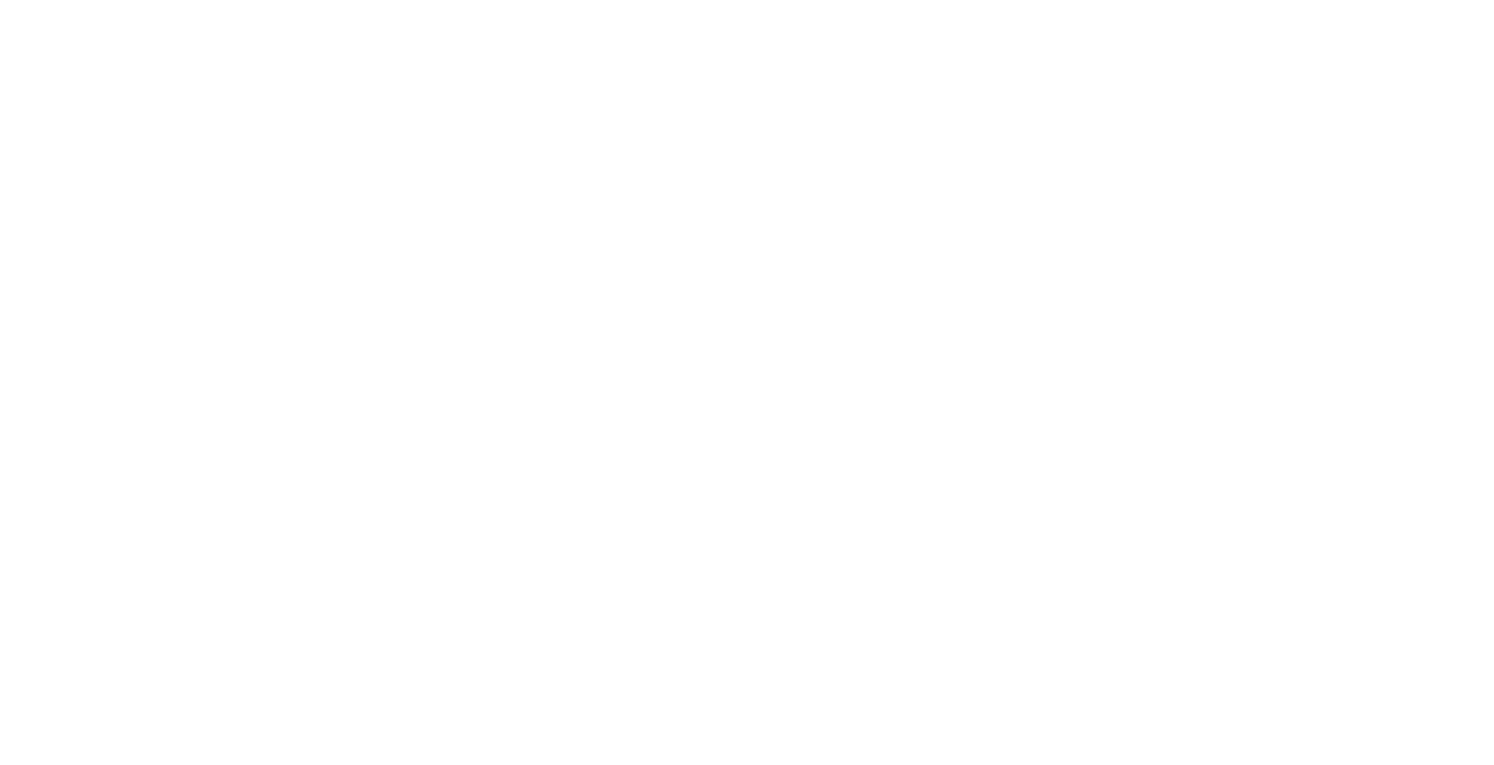 scroll, scrollTop: 0, scrollLeft: 0, axis: both 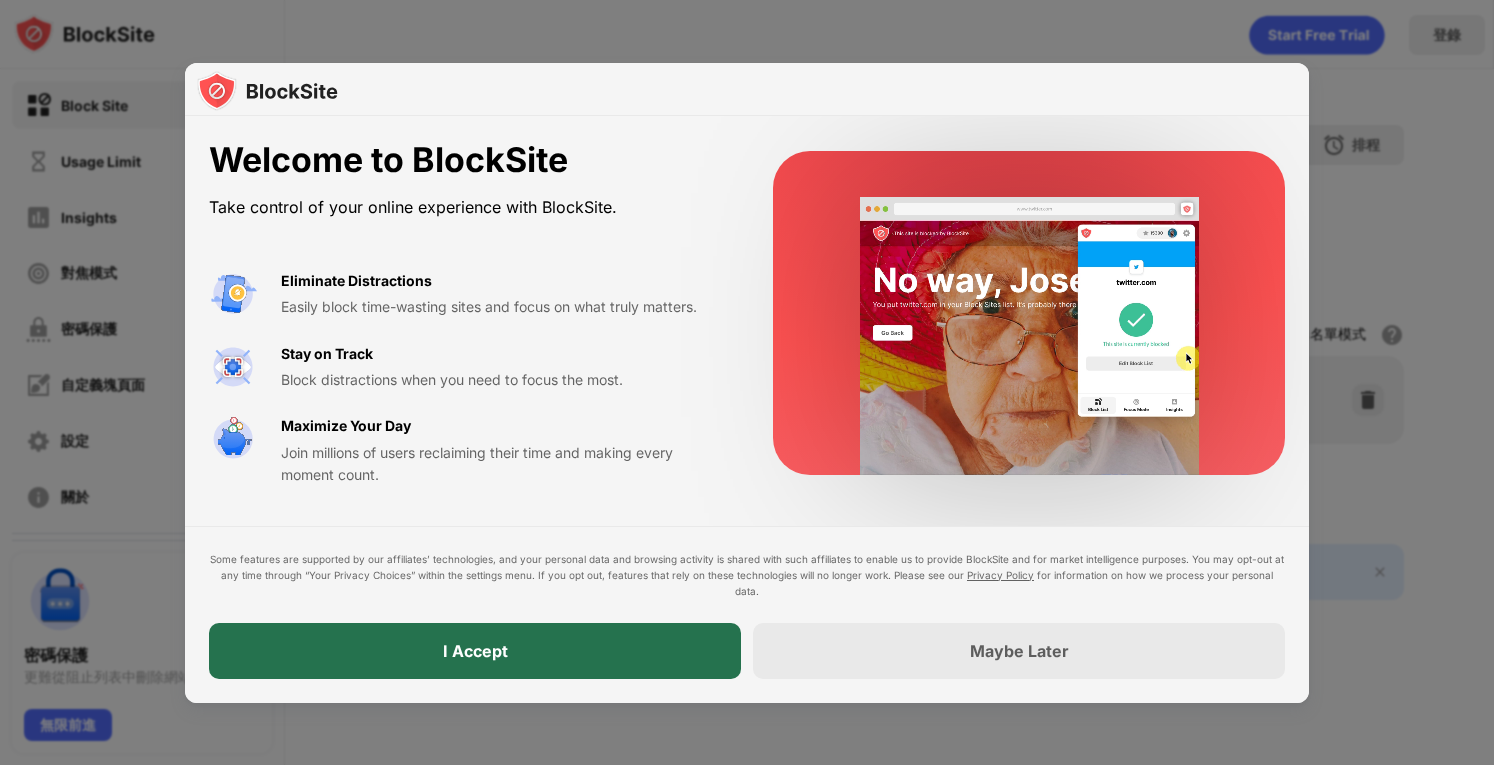 click on "I Accept" at bounding box center [475, 651] 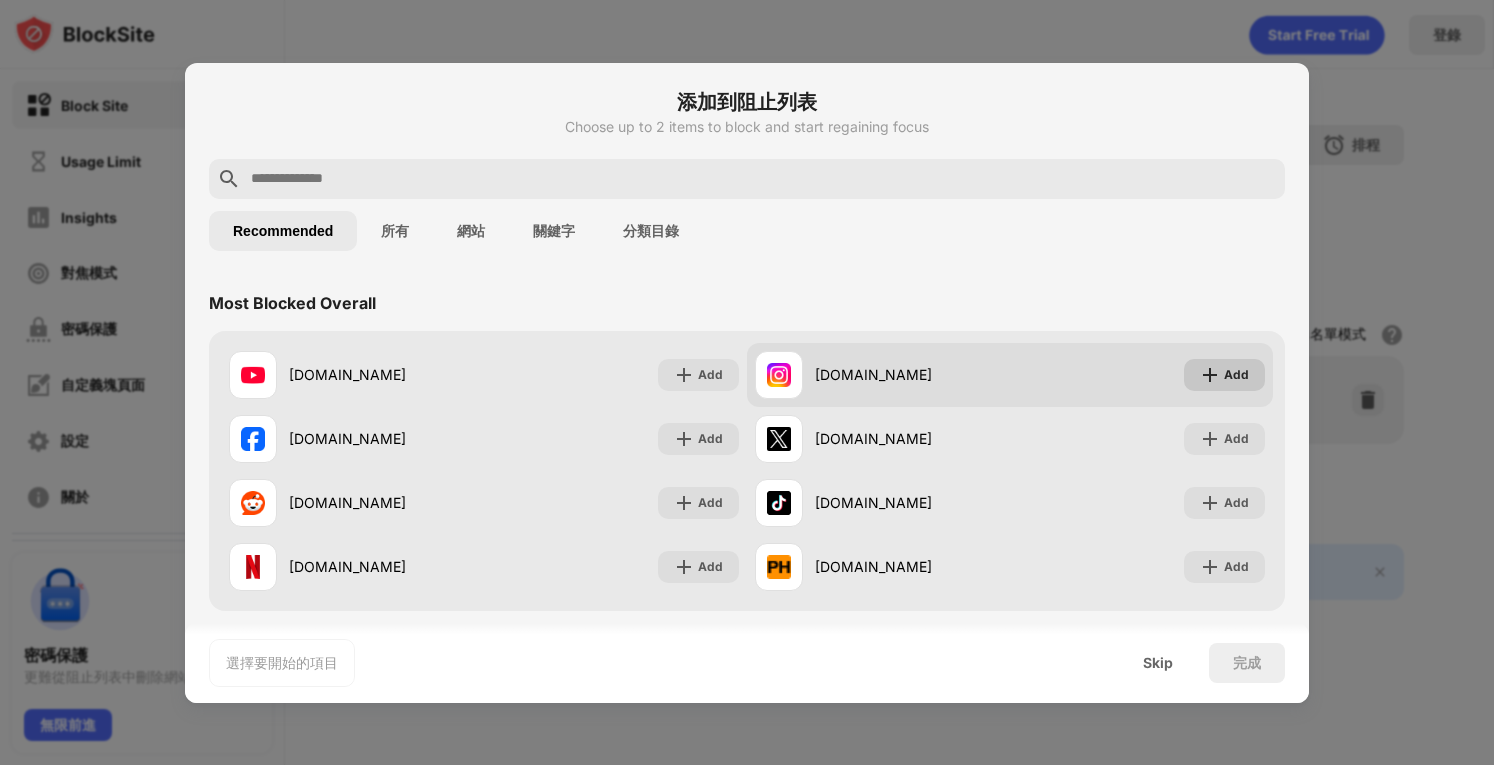 click on "Add" at bounding box center (1236, 375) 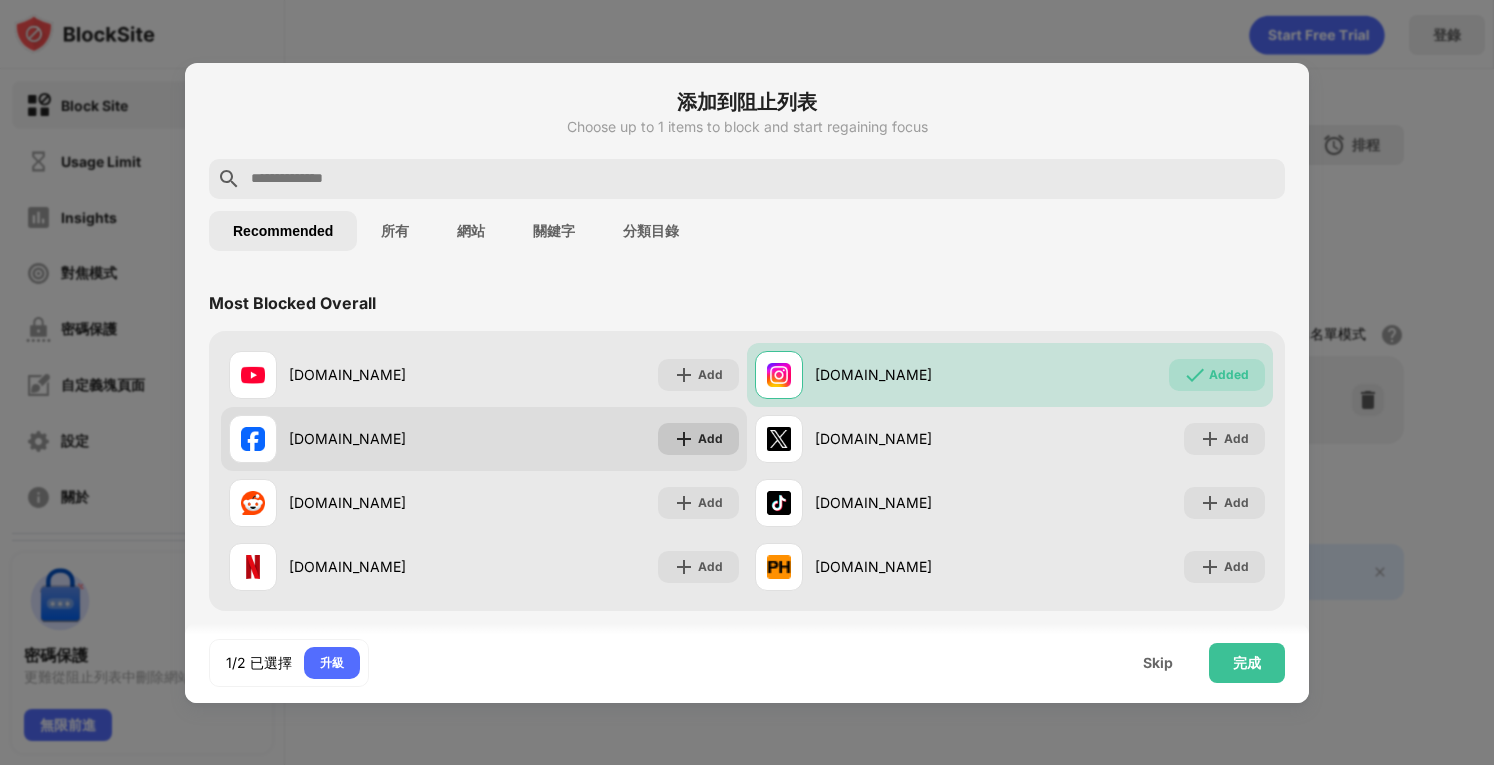 click on "Add" at bounding box center [710, 439] 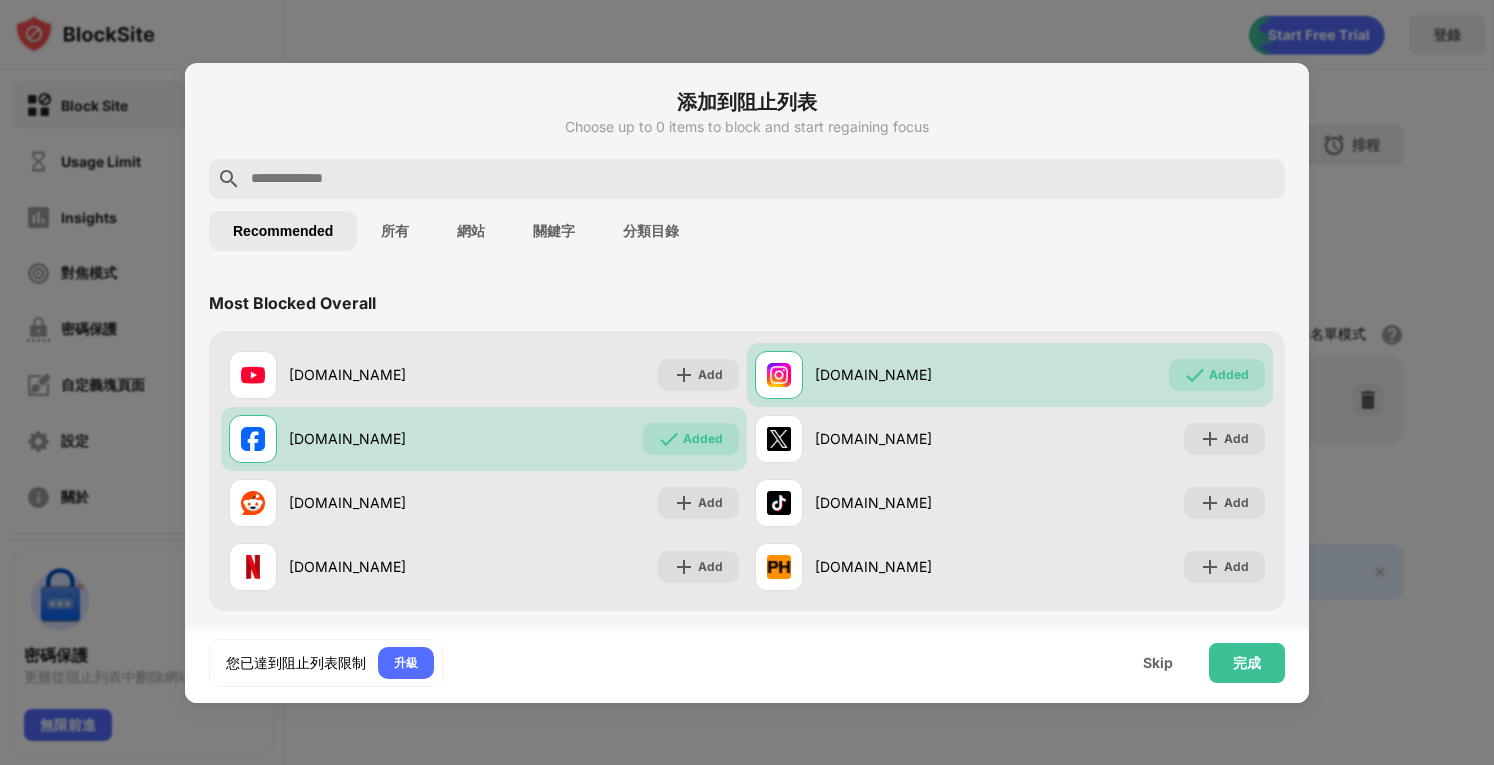 click at bounding box center [763, 179] 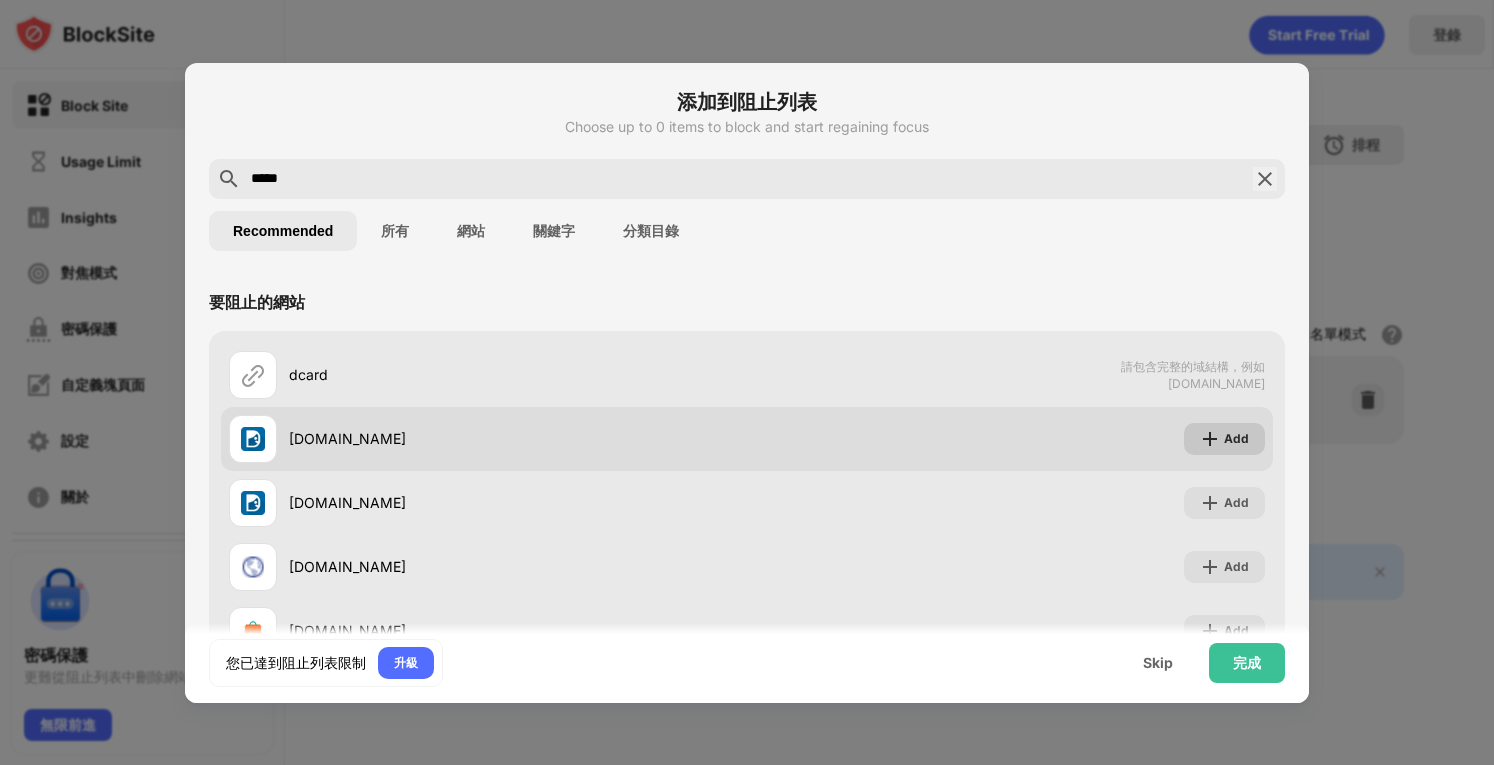 type on "*****" 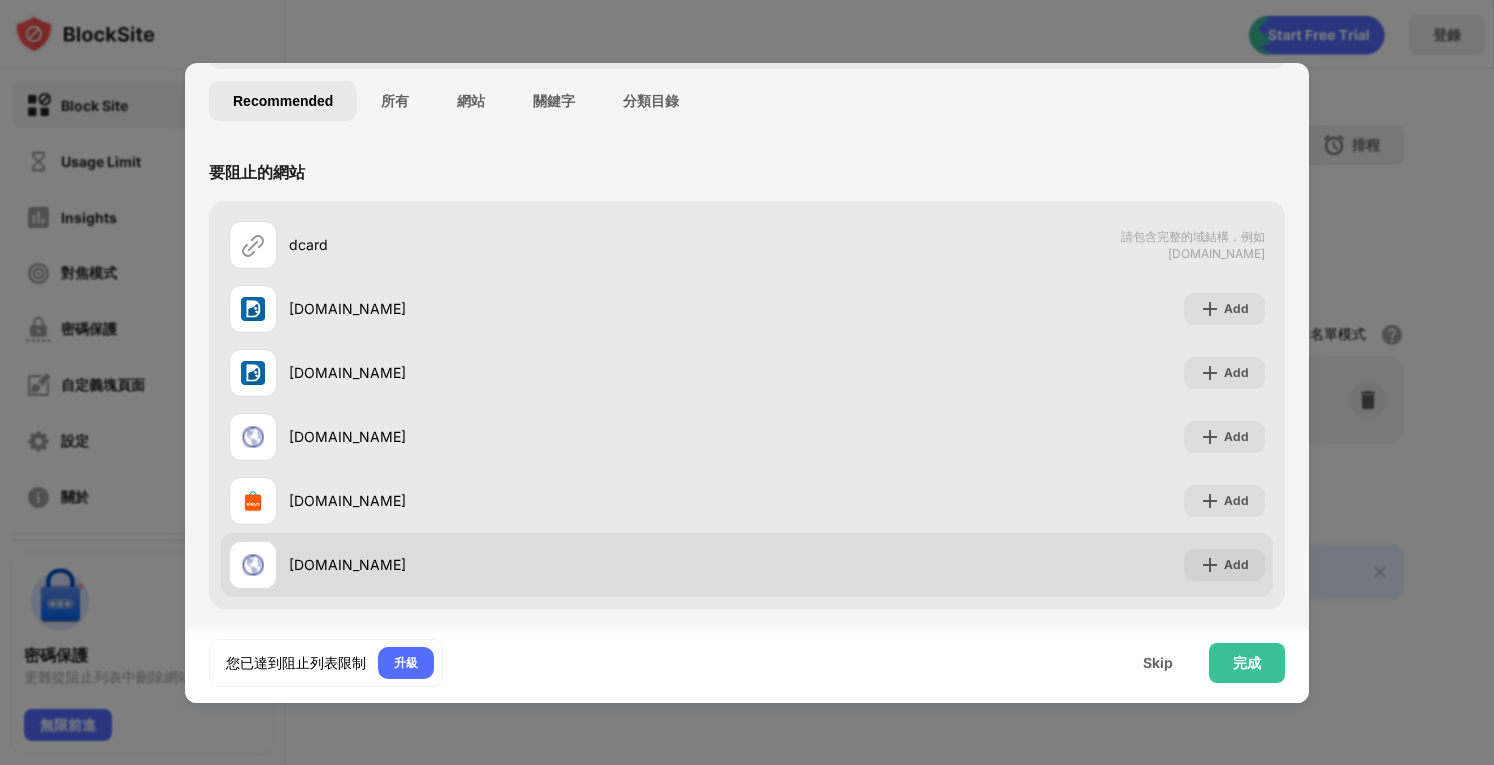 scroll, scrollTop: 136, scrollLeft: 0, axis: vertical 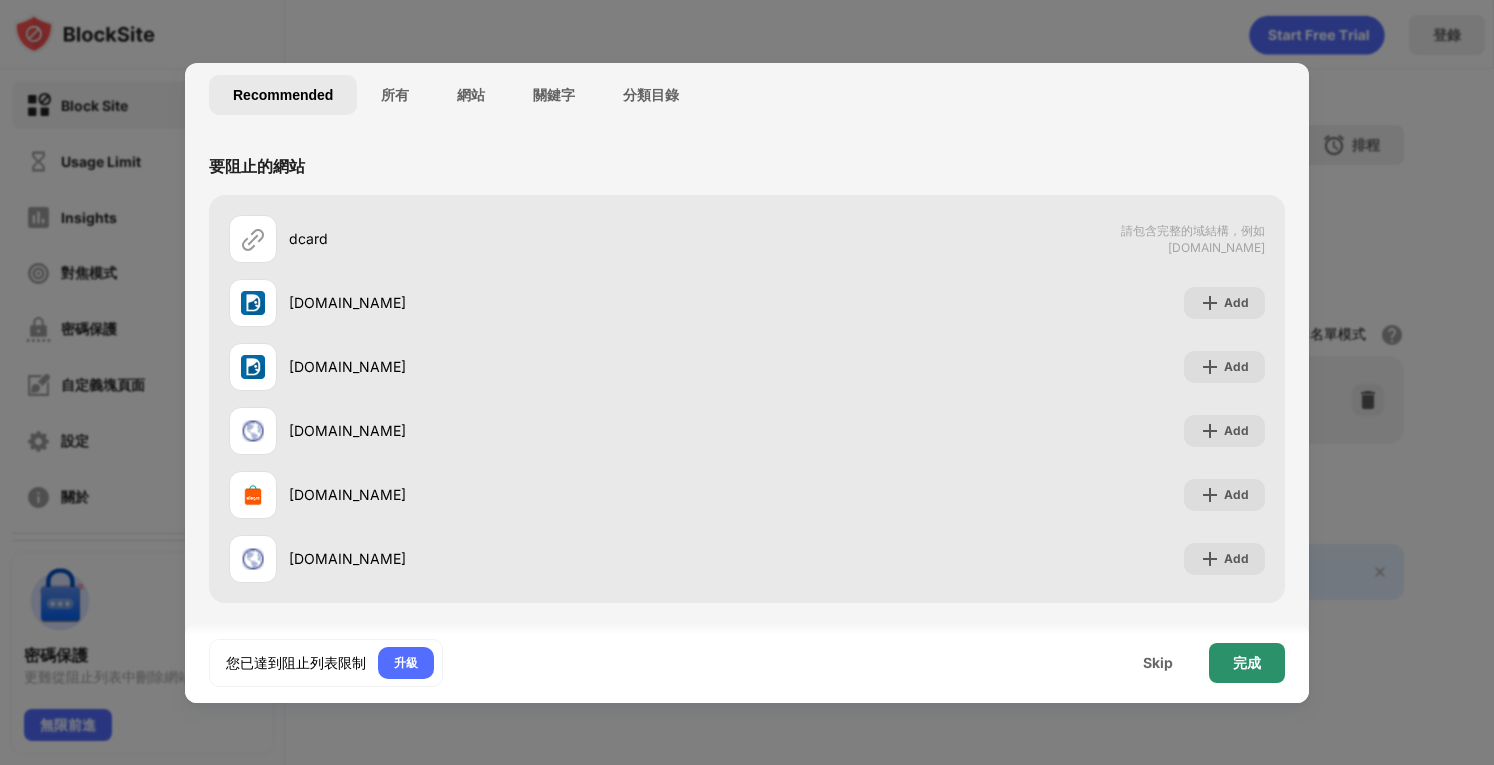 click on "完成" at bounding box center (1247, 663) 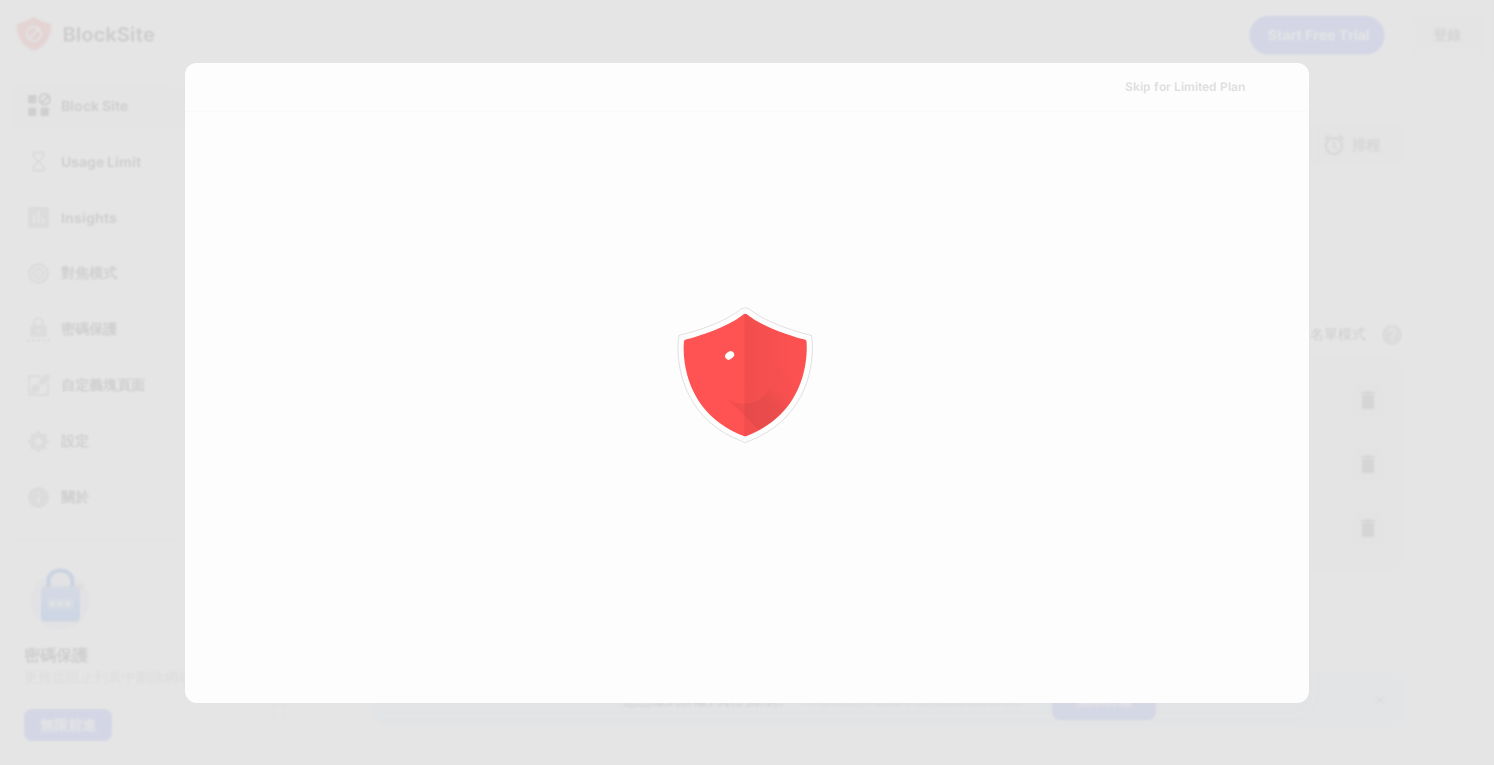 scroll, scrollTop: 0, scrollLeft: 0, axis: both 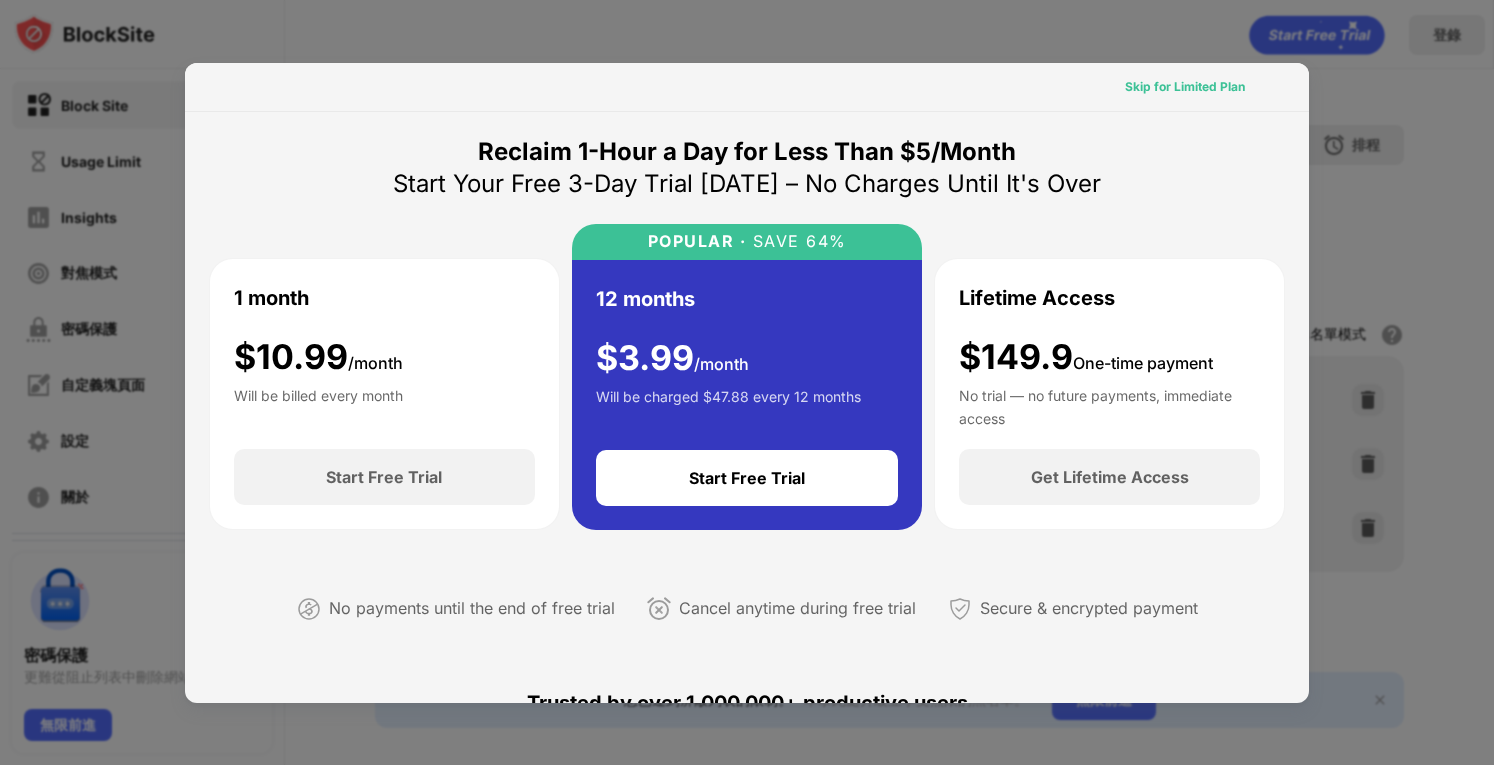 click on "Skip for Limited Plan" at bounding box center [1185, 87] 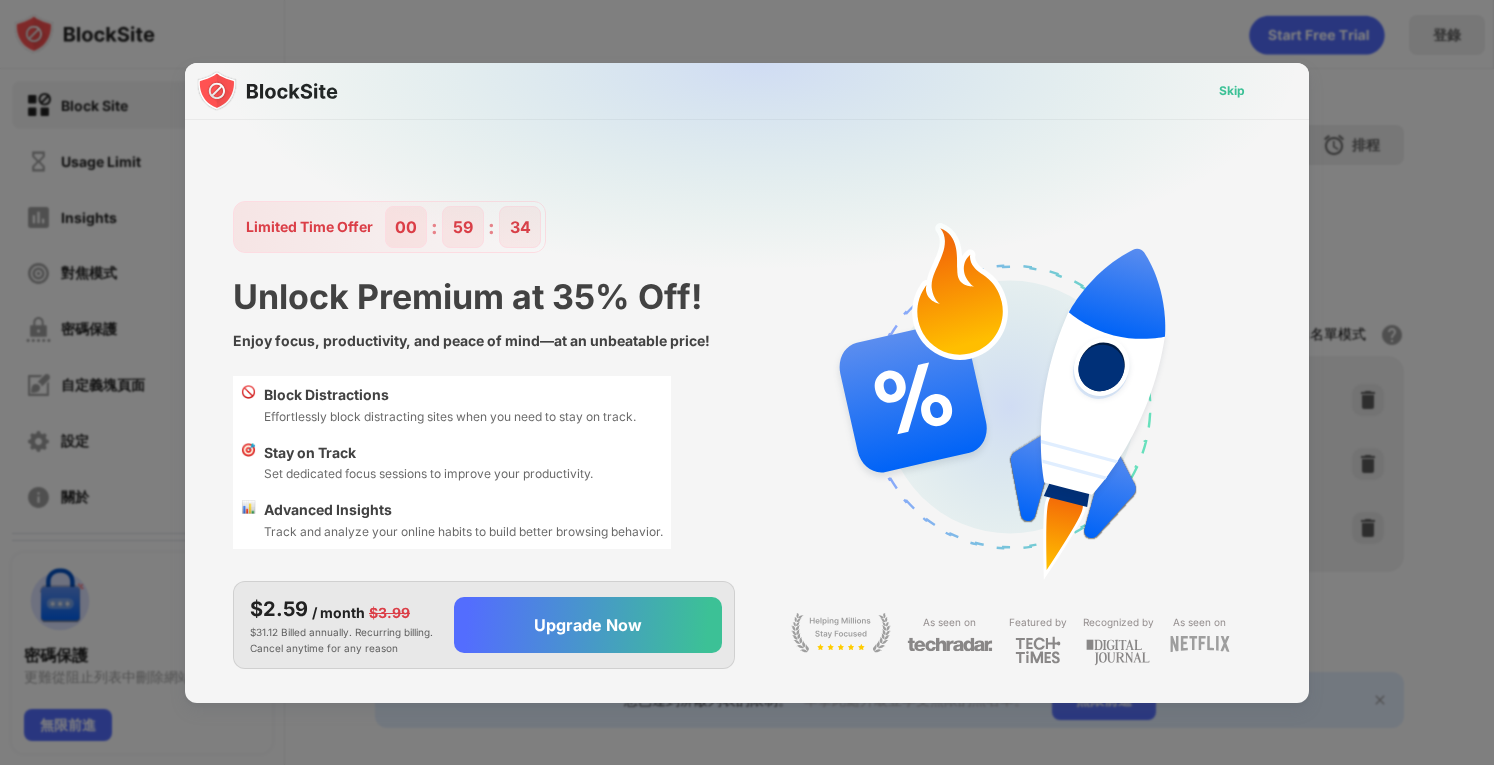 click on "Skip" at bounding box center [1232, 91] 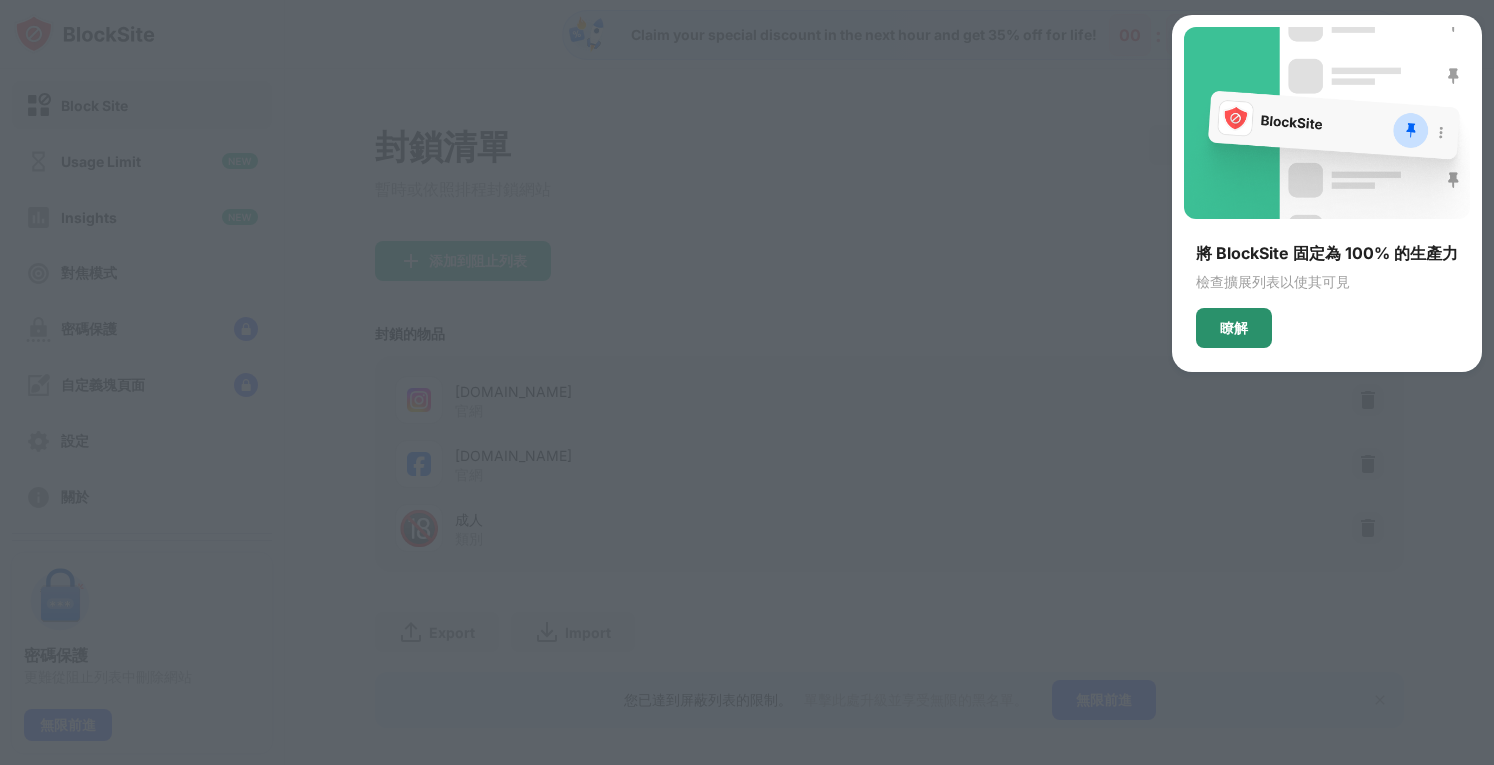 click on "瞭解" at bounding box center [1234, 328] 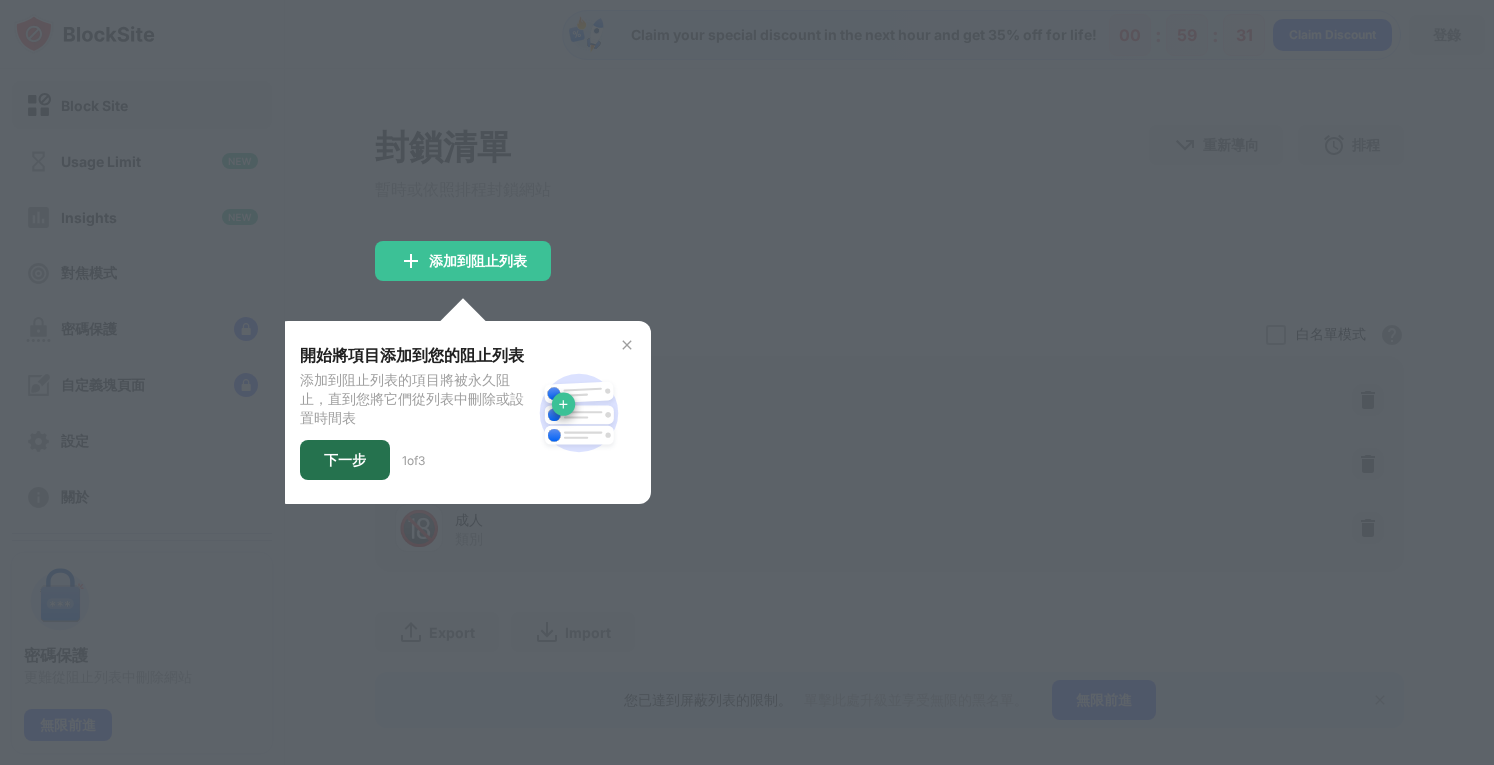 click on "下一步" at bounding box center (345, 460) 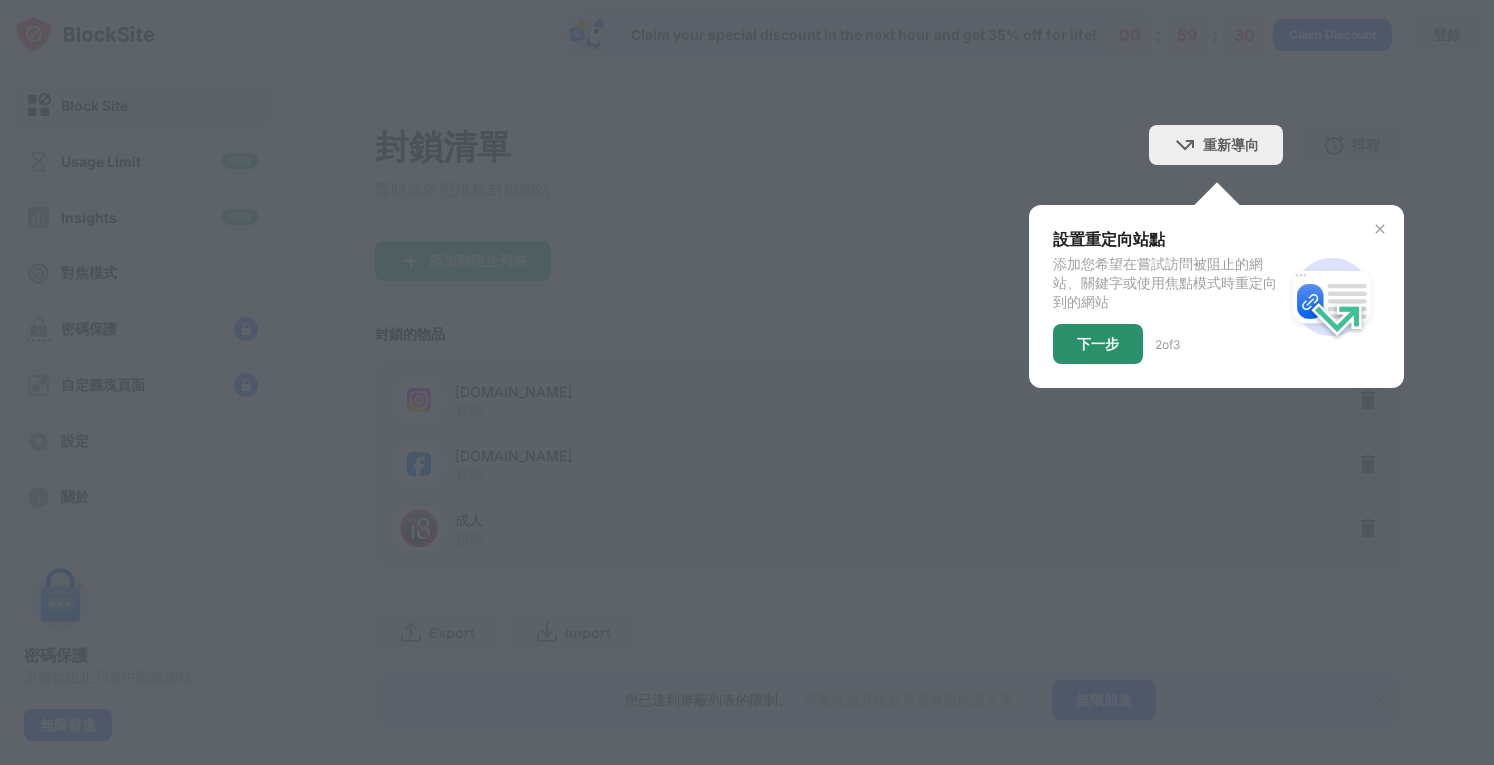 click on "下一步" at bounding box center [1098, 344] 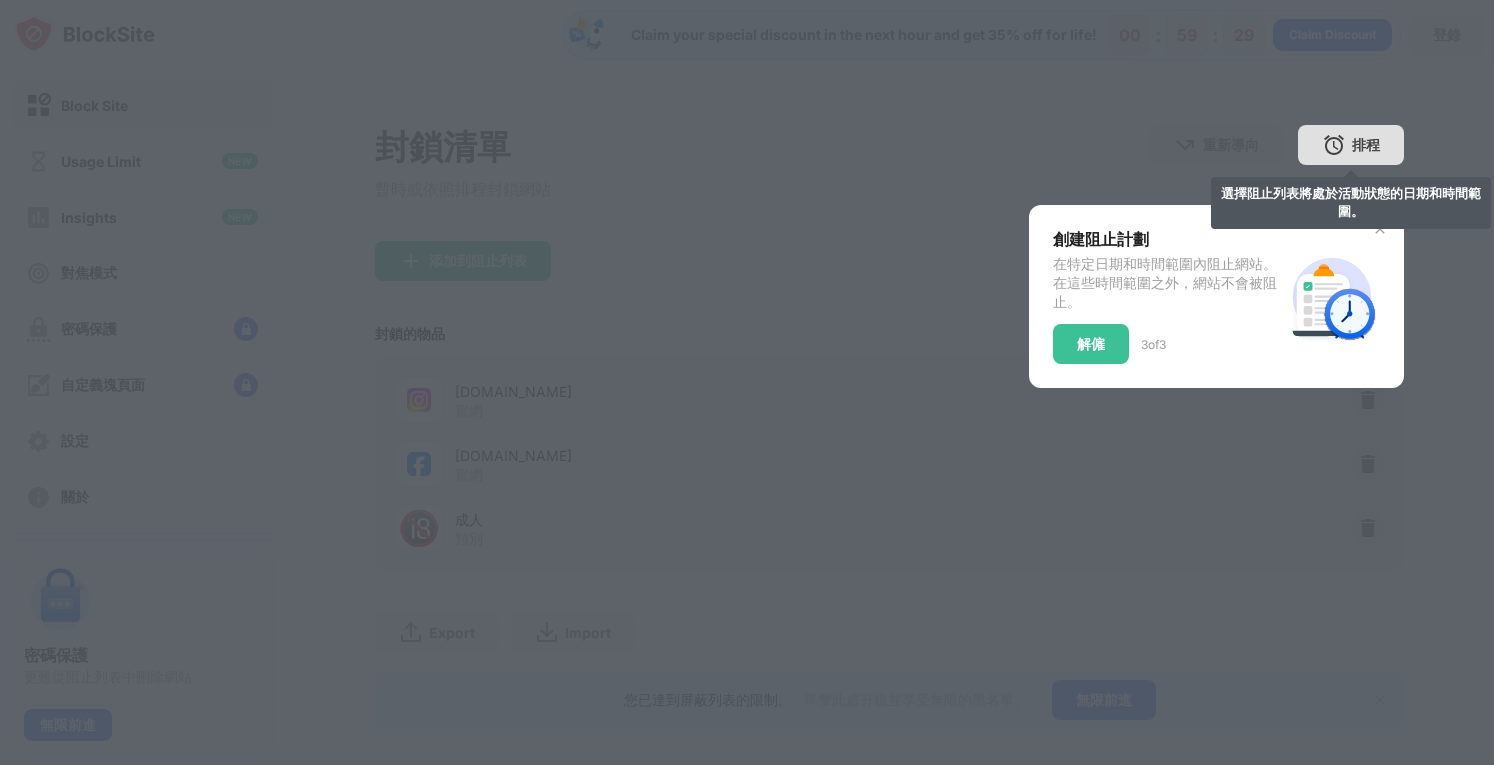 drag, startPoint x: 1317, startPoint y: 214, endPoint x: 1160, endPoint y: 269, distance: 166.35504 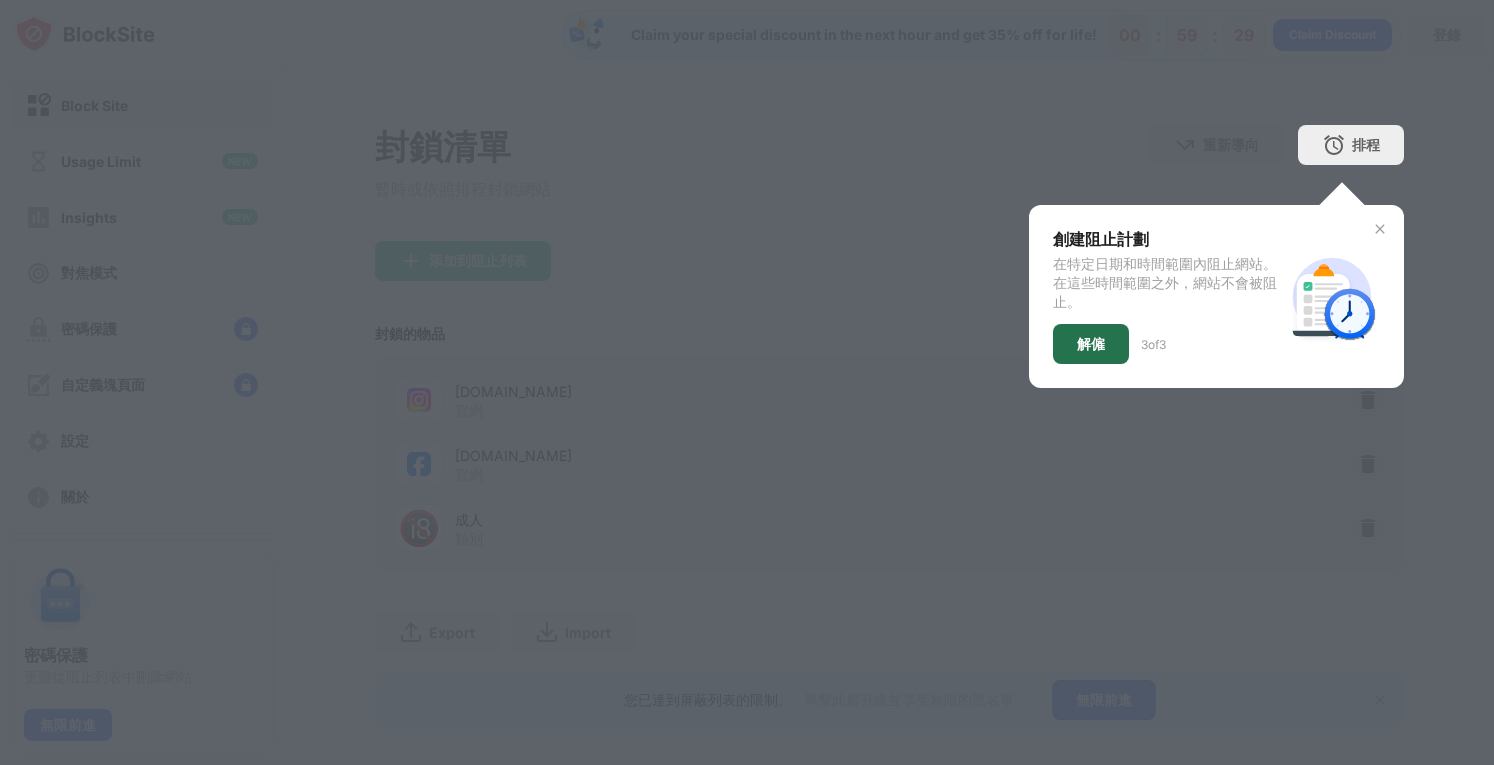 click on "解僱" at bounding box center [1091, 344] 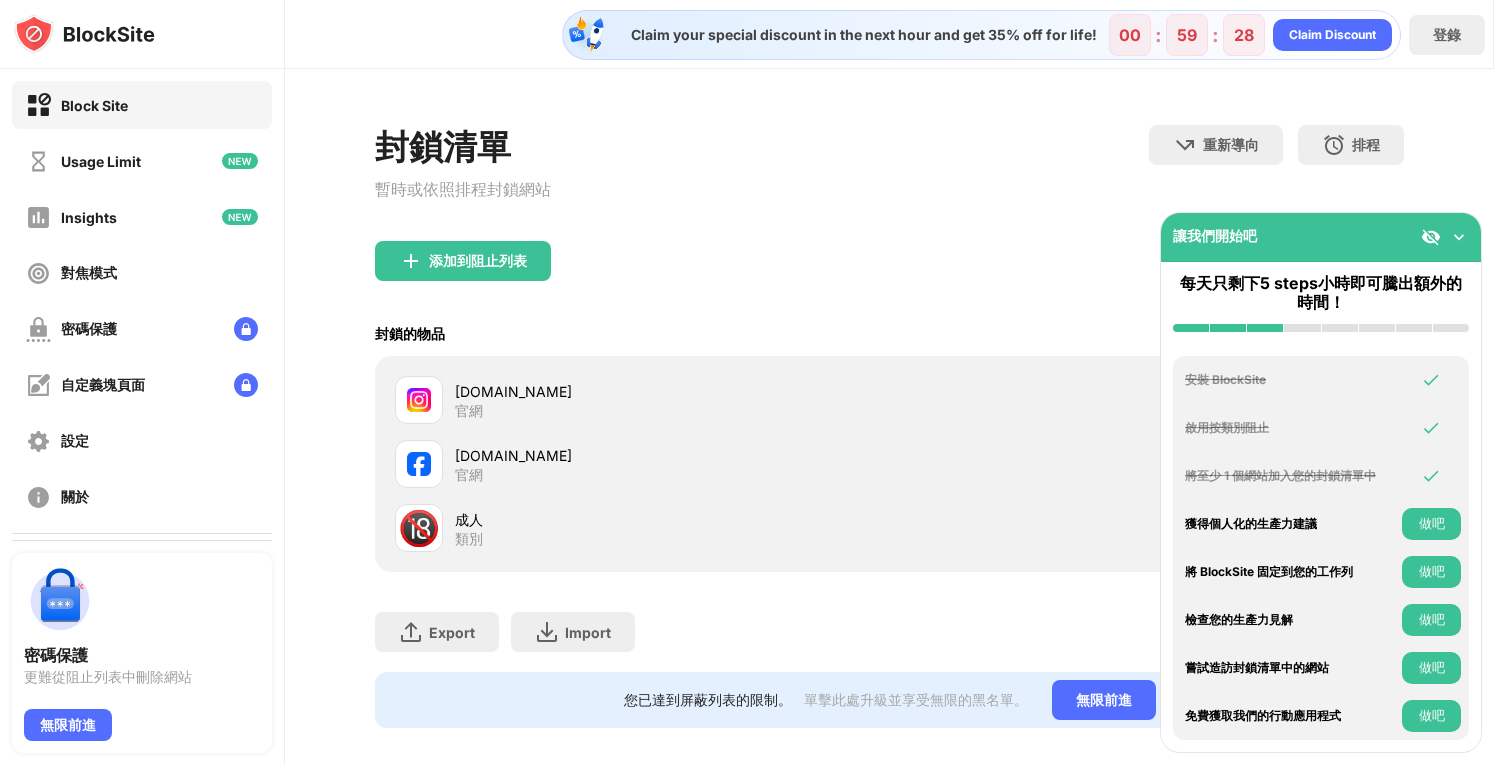 click at bounding box center [1459, 237] 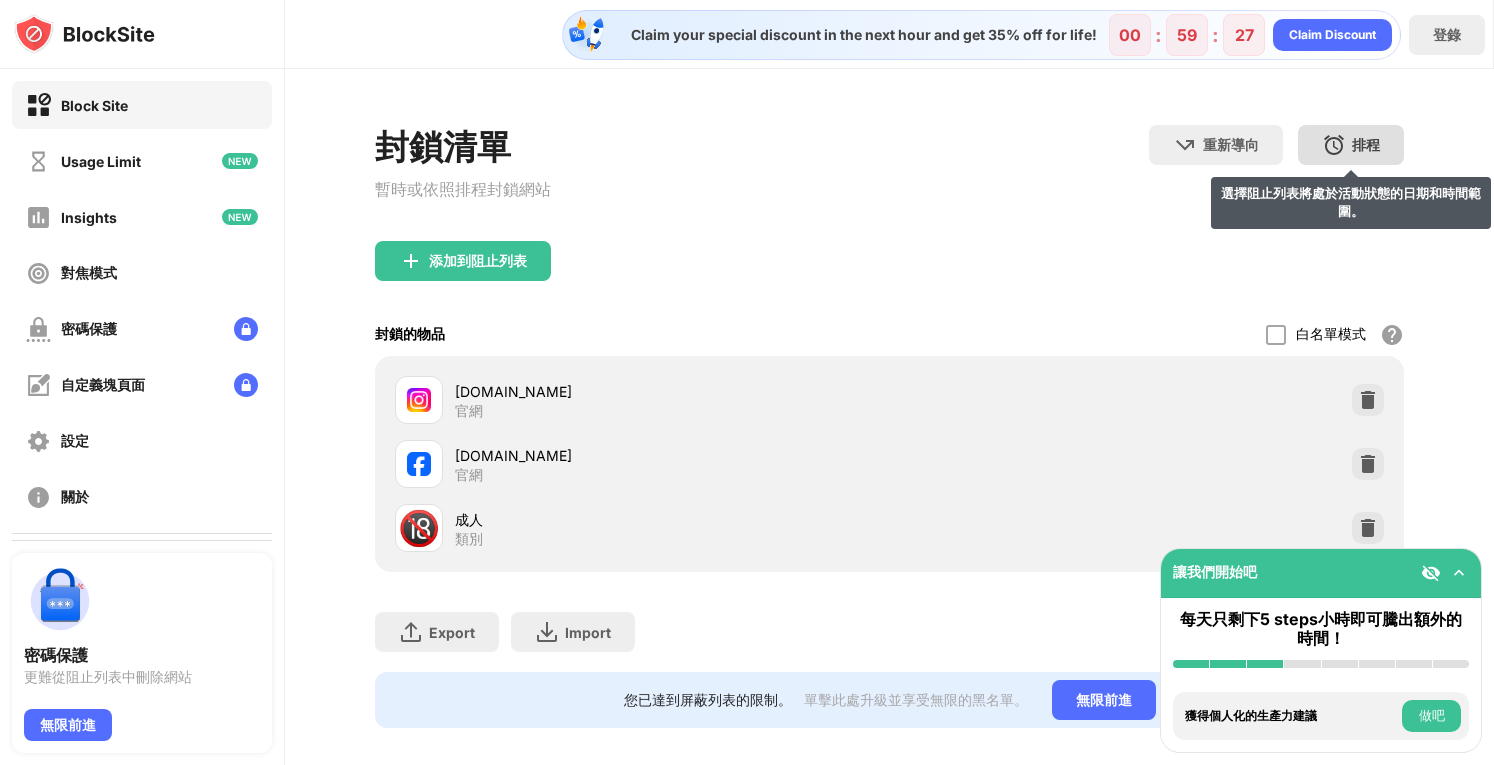 click on "排程" at bounding box center [1366, 145] 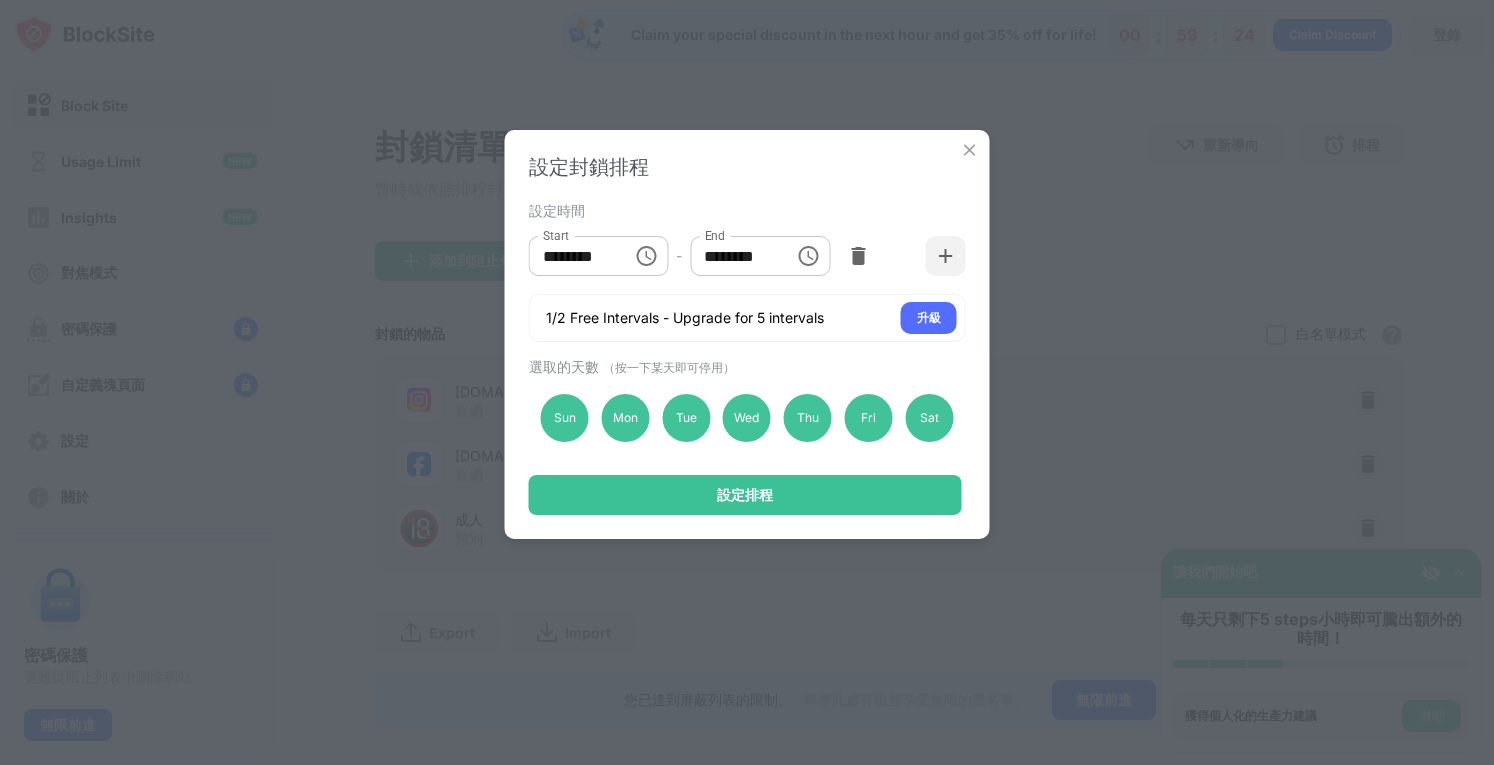 click 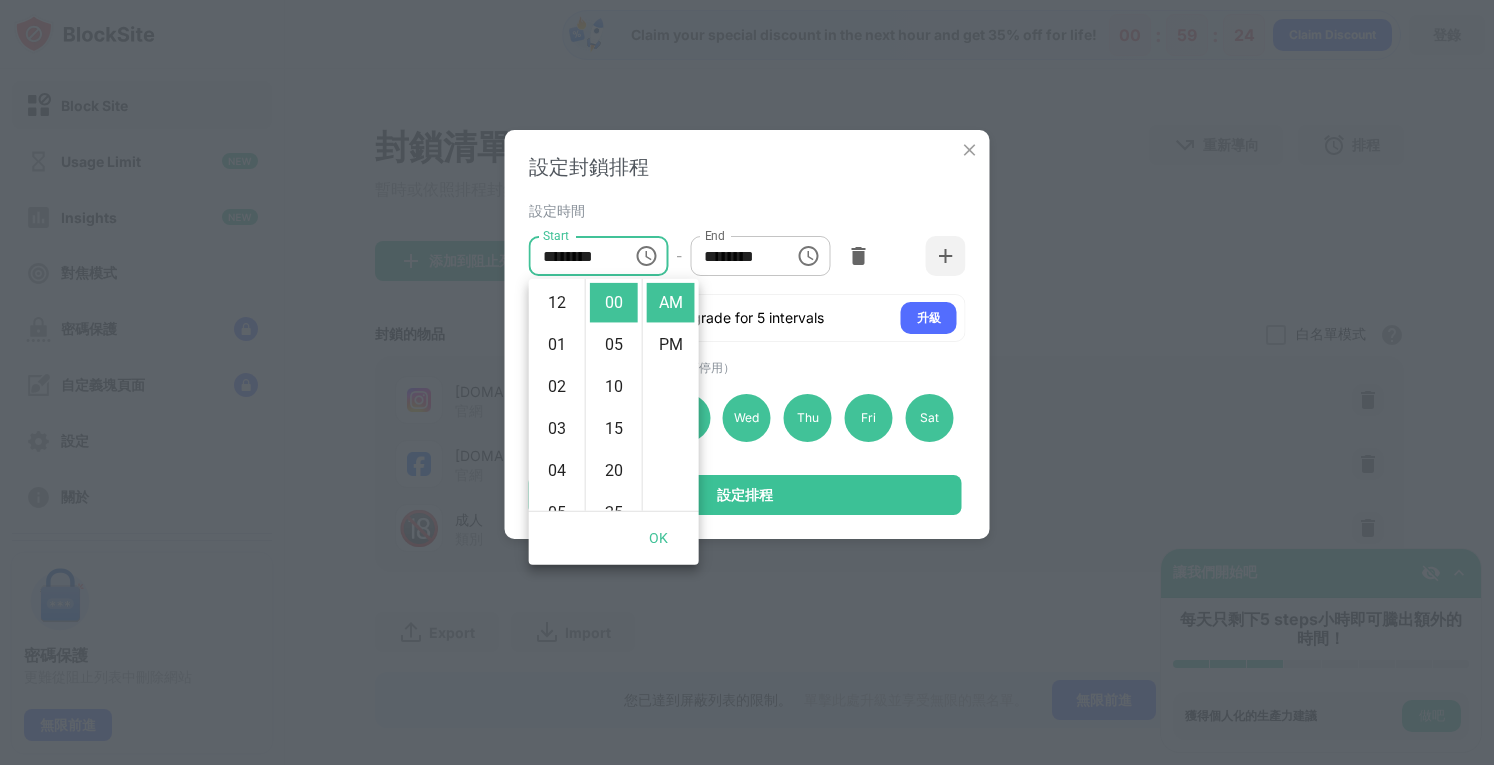 scroll, scrollTop: 420, scrollLeft: 0, axis: vertical 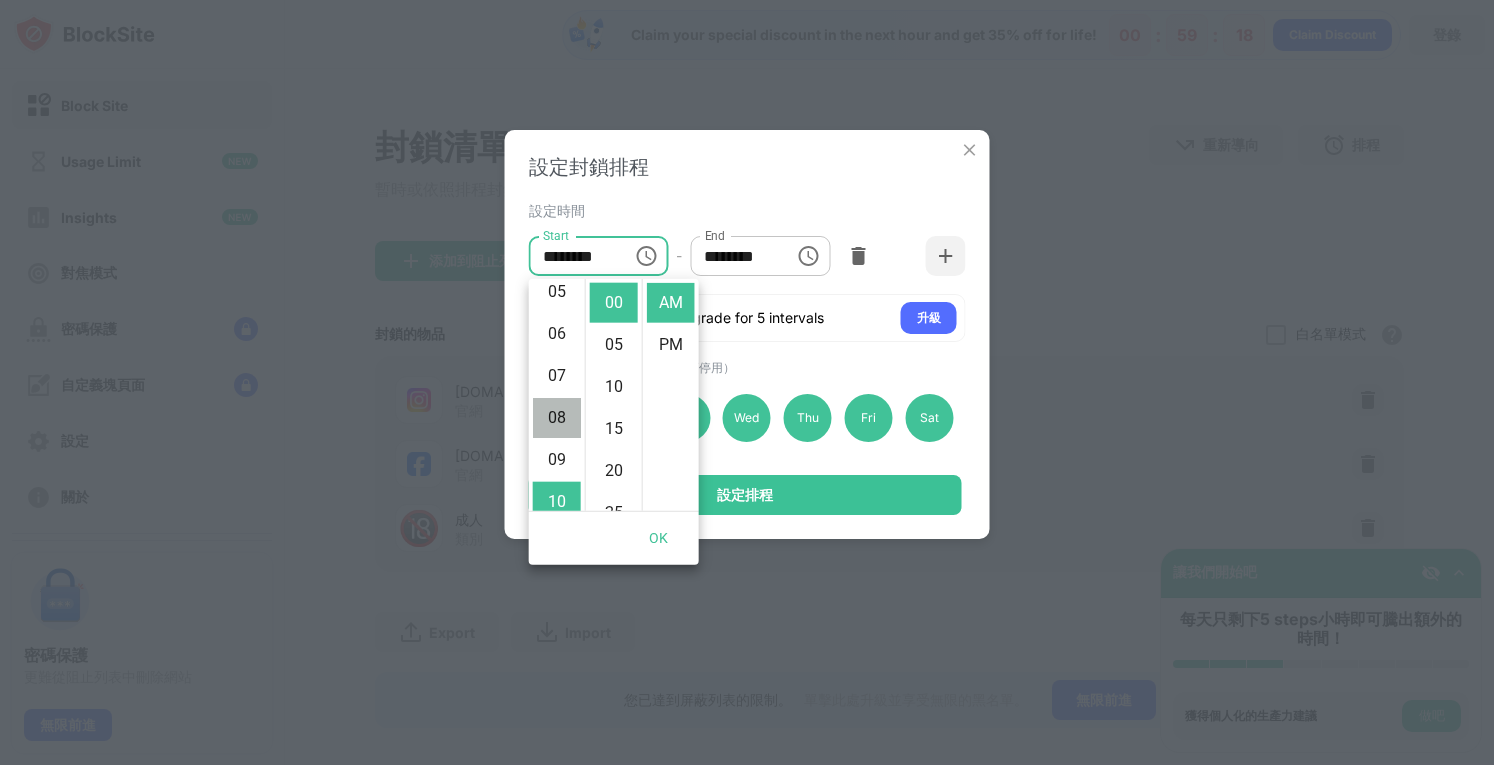 click on "08" at bounding box center (557, 418) 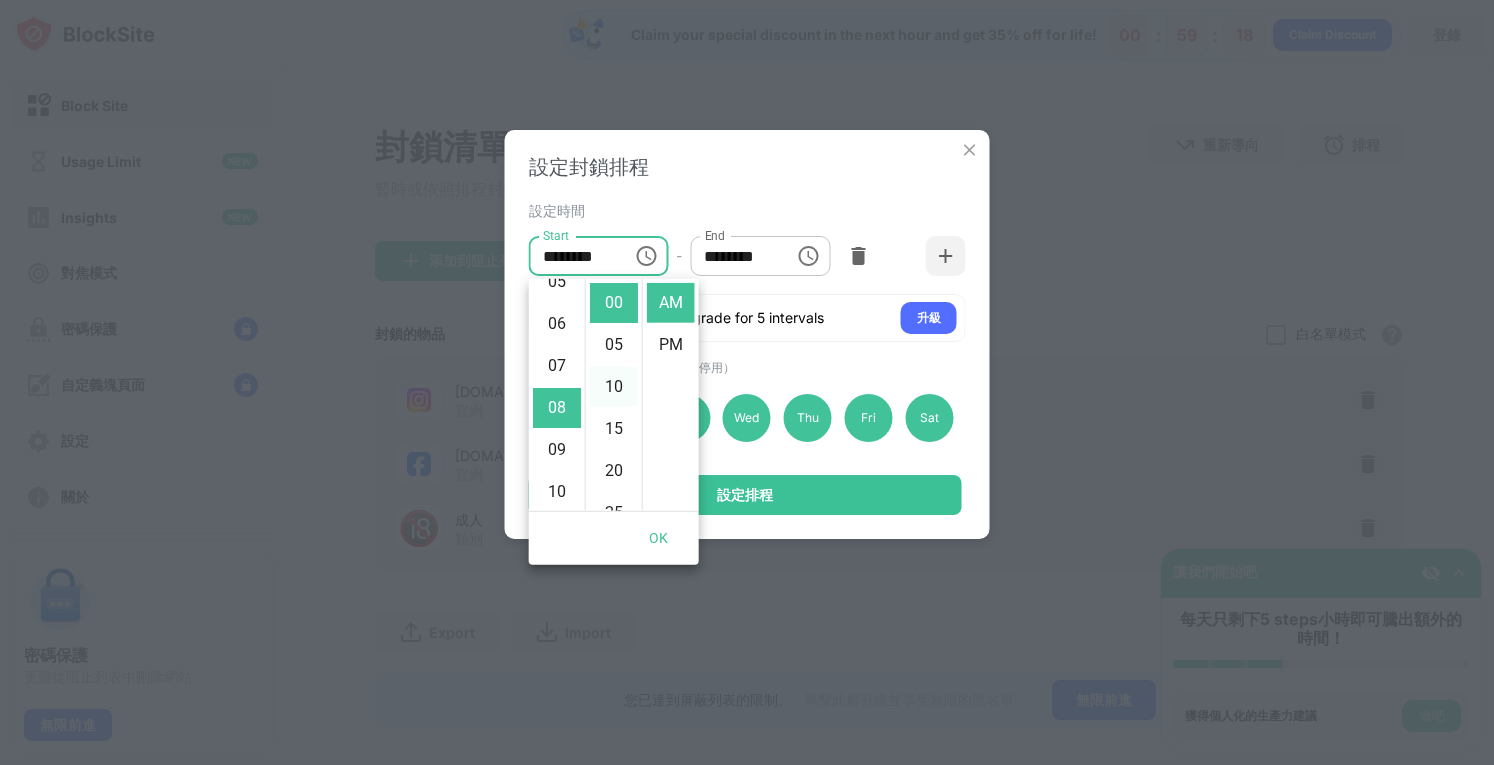 scroll, scrollTop: 232, scrollLeft: 0, axis: vertical 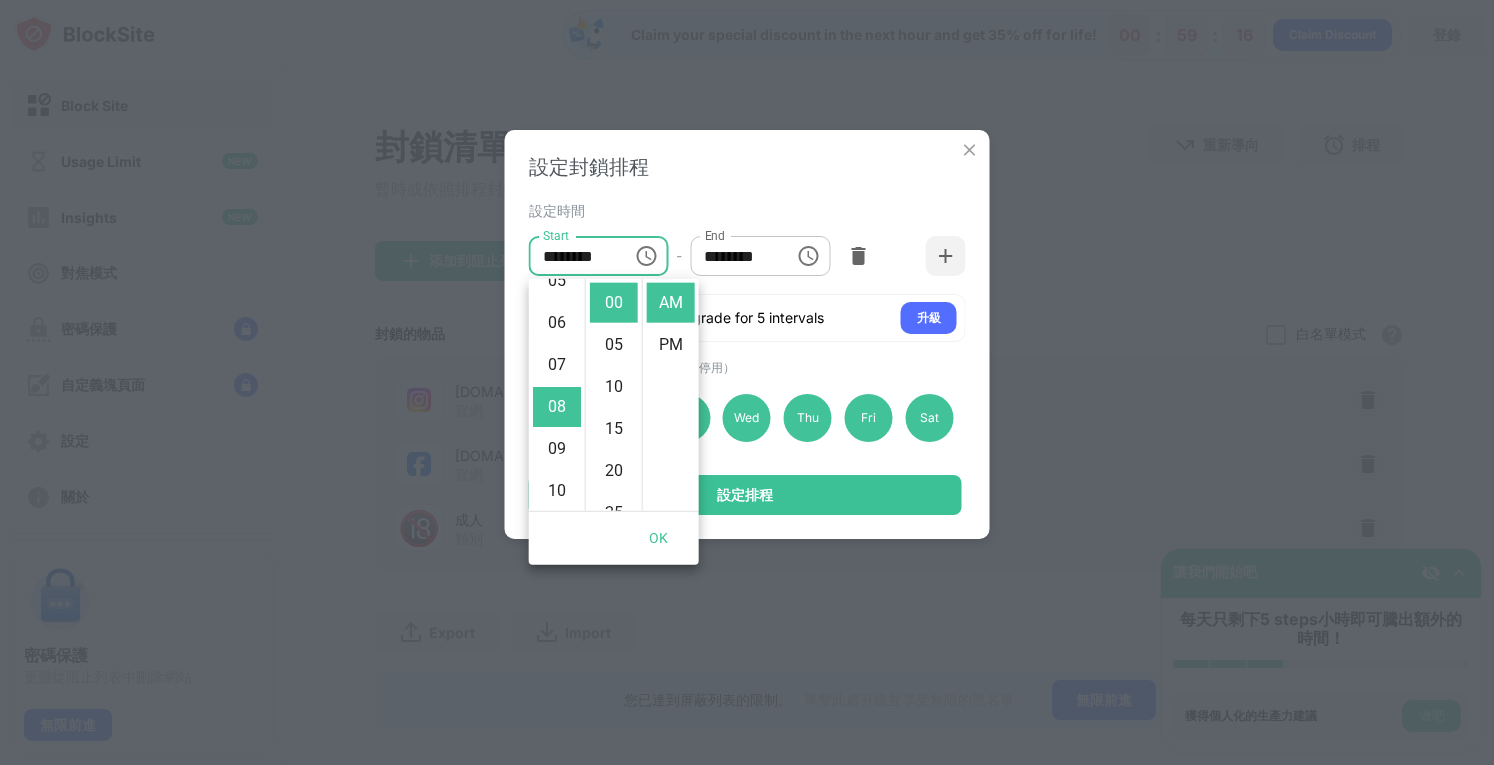 click on "設定封鎖排程 設定時間 Start ******** Start - End ******** End 1/2 Free Intervals - Upgrade for 5 intervals 升級 選取的天數   （按一下某天即可停用） Sun Mon Tue Wed Thu Fri Sat 設定排程" at bounding box center (747, 334) 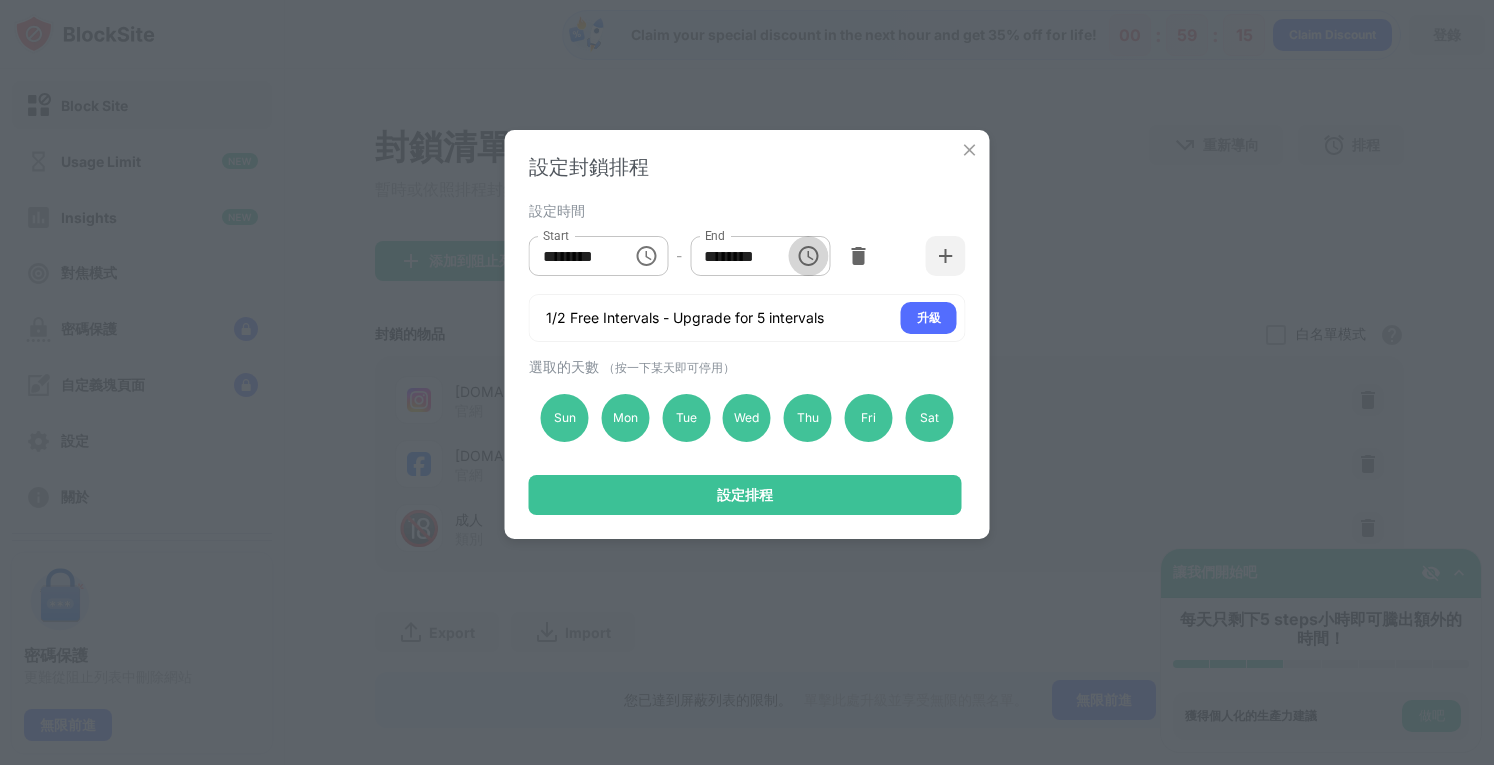 click 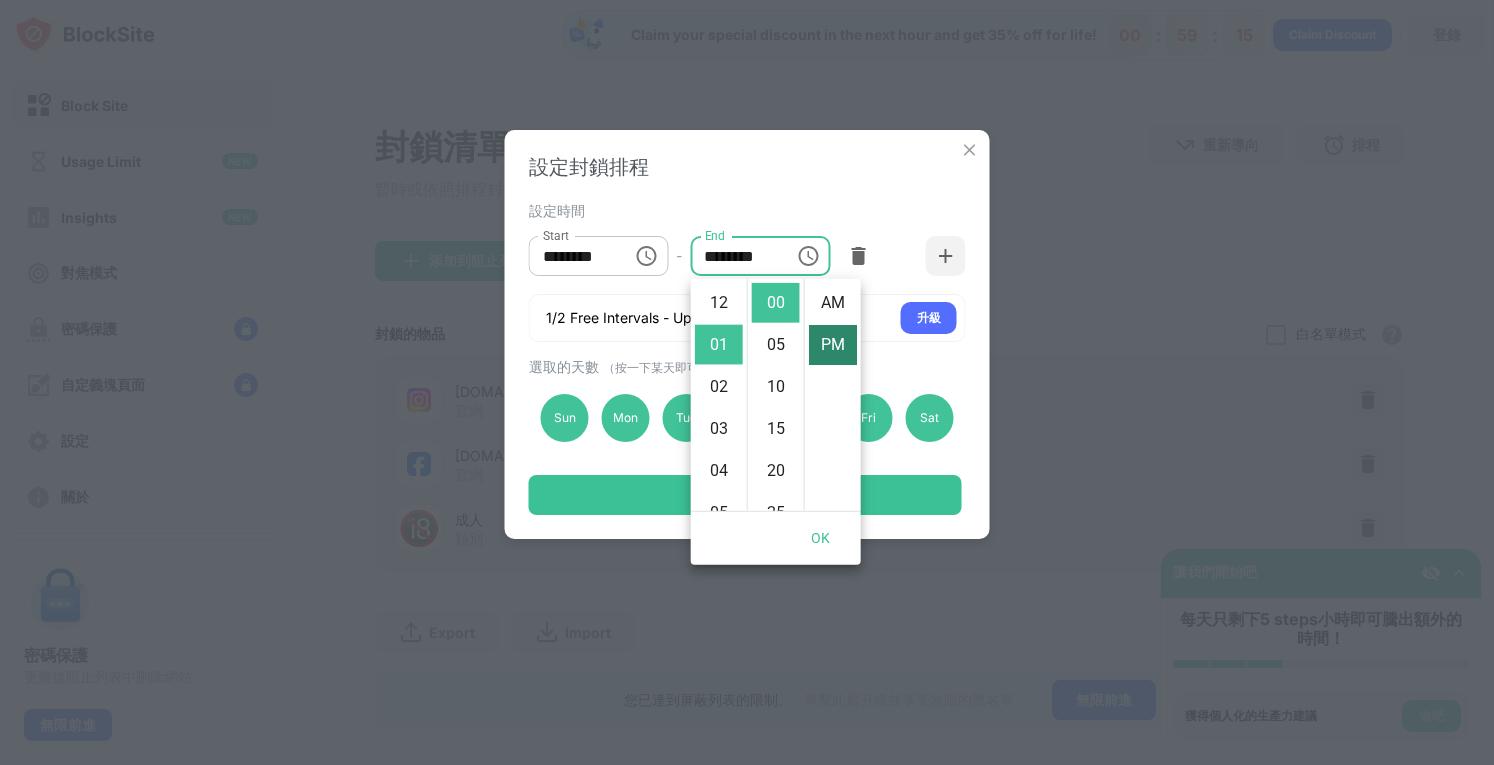 scroll, scrollTop: 42, scrollLeft: 0, axis: vertical 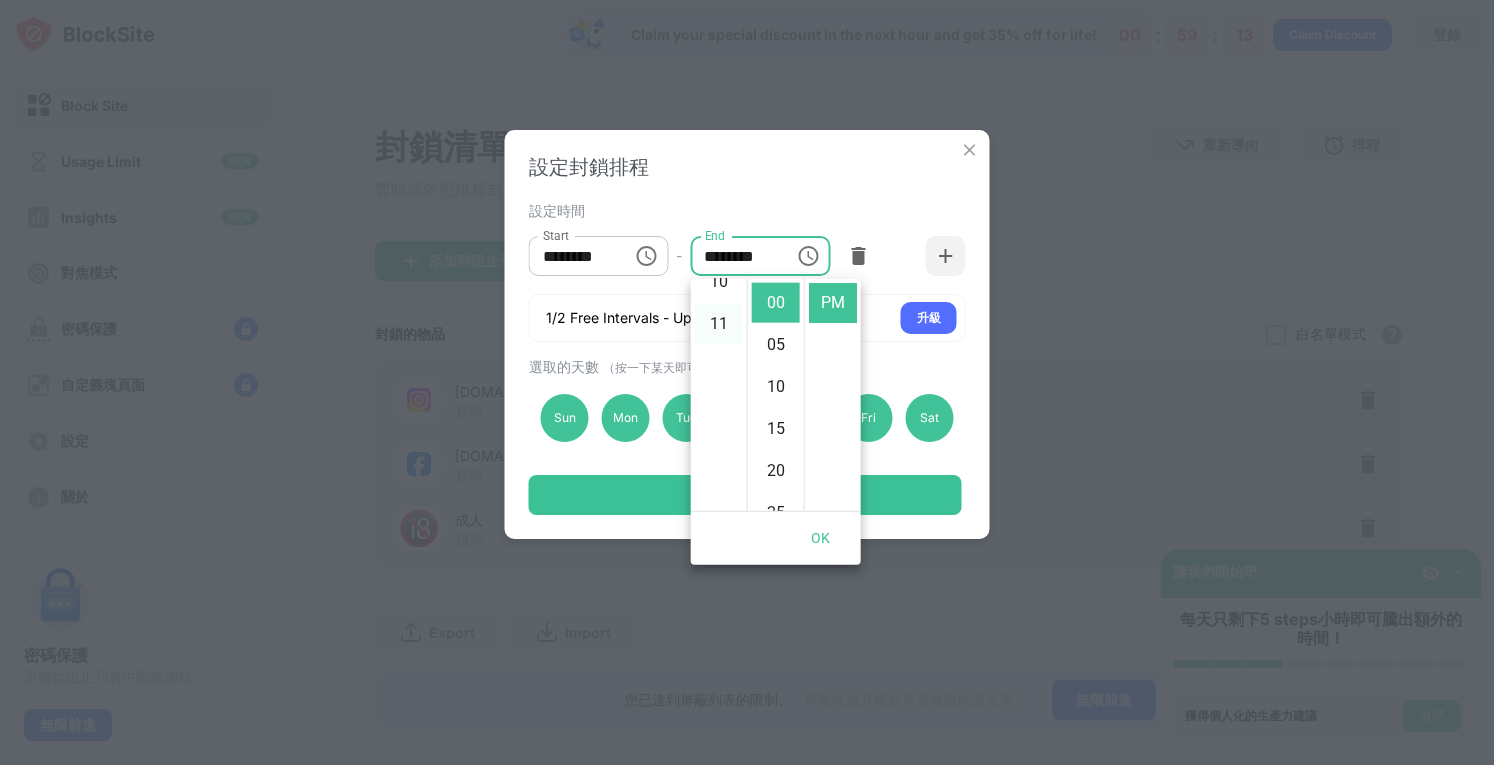 click on "11" at bounding box center (719, 324) 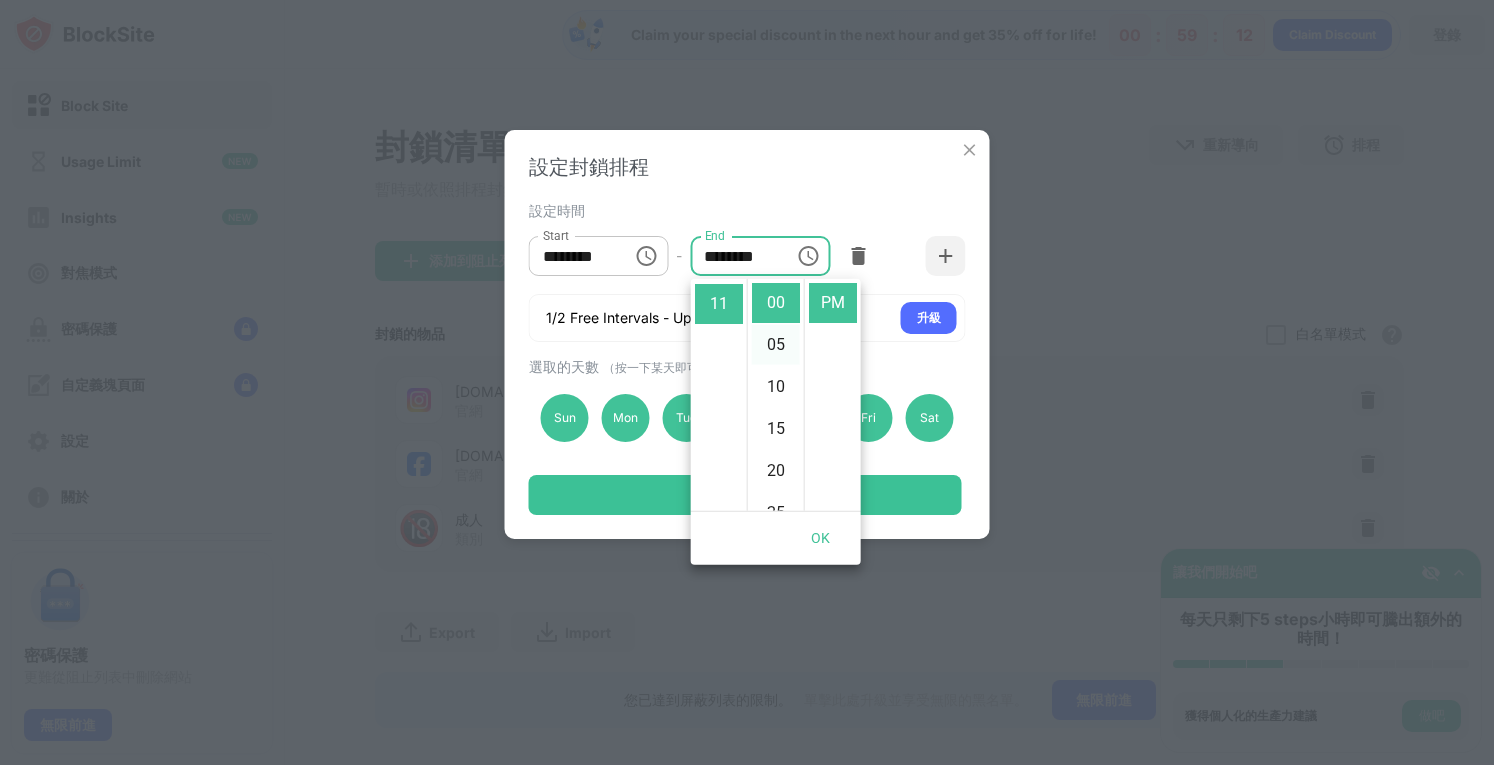 scroll, scrollTop: 442, scrollLeft: 0, axis: vertical 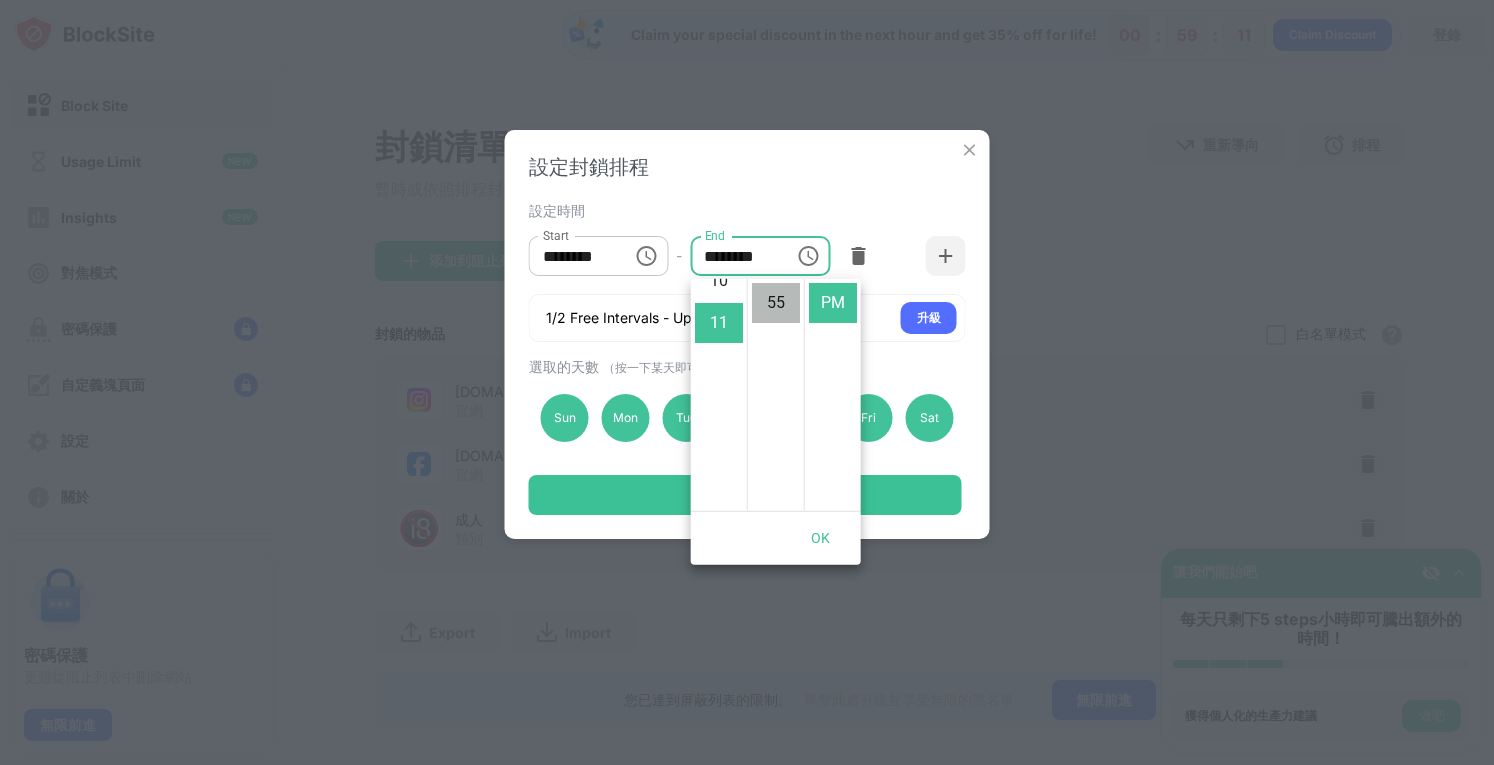 click on "55" at bounding box center [776, 303] 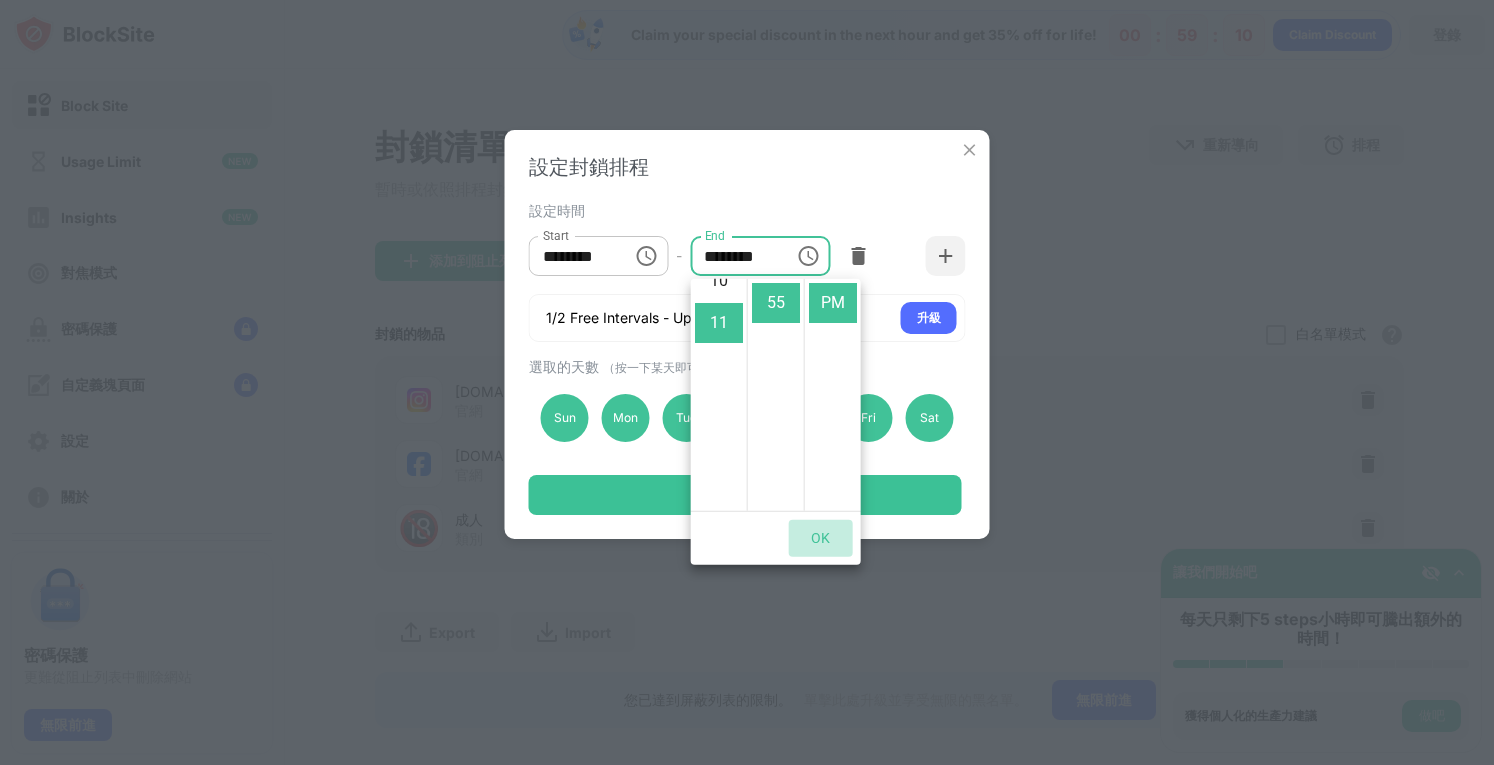 click on "OK" at bounding box center (821, 538) 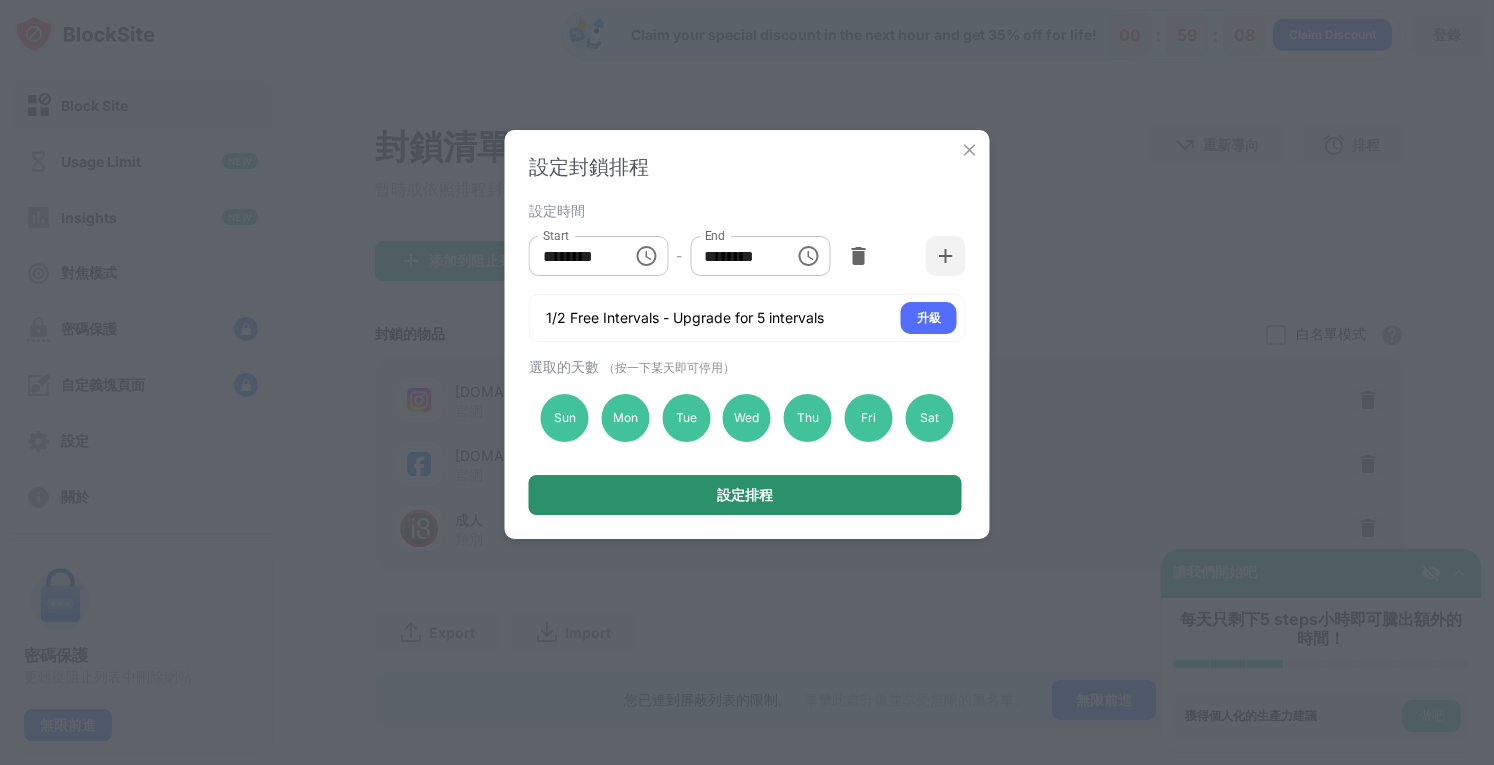 click on "設定排程" at bounding box center [745, 495] 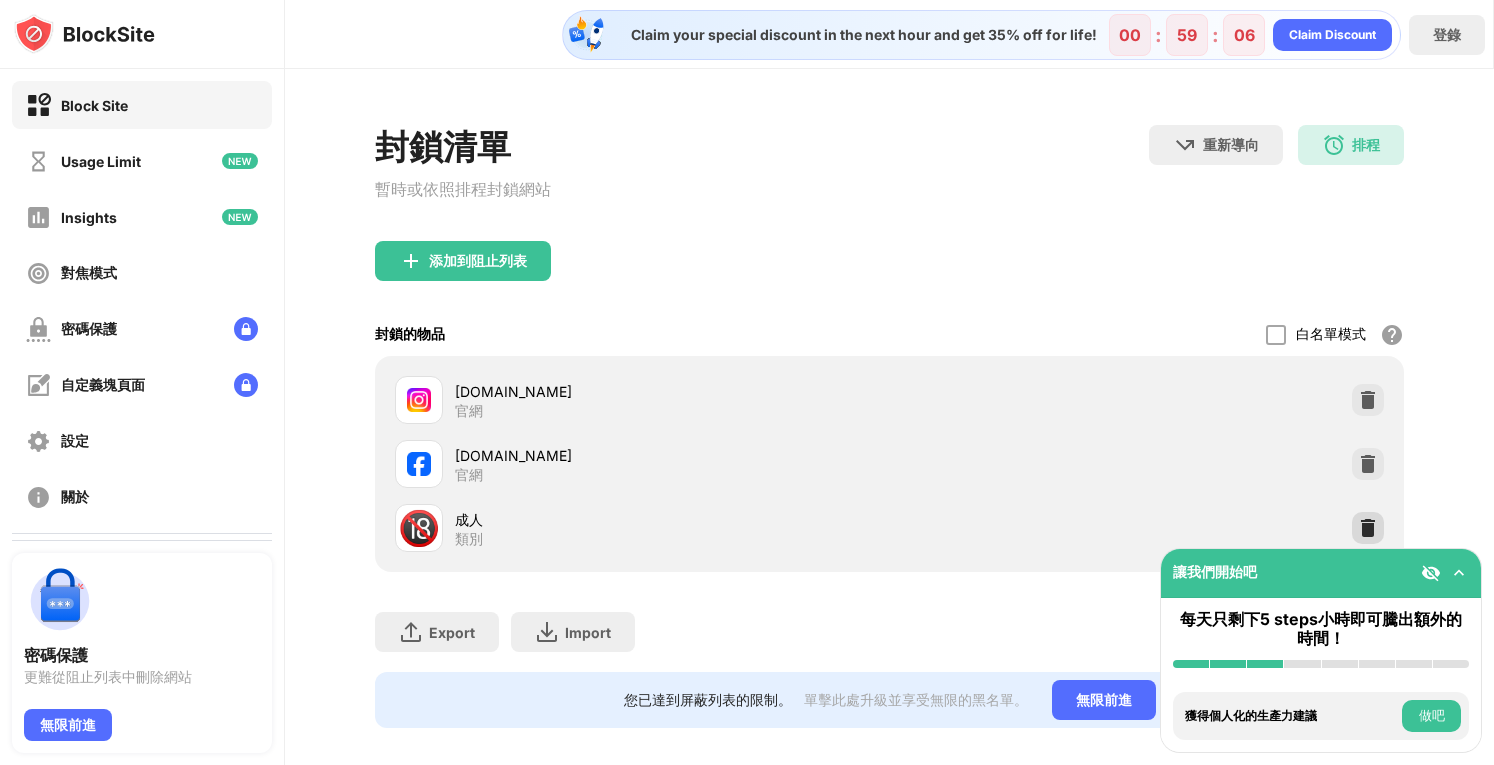 click at bounding box center [1368, 528] 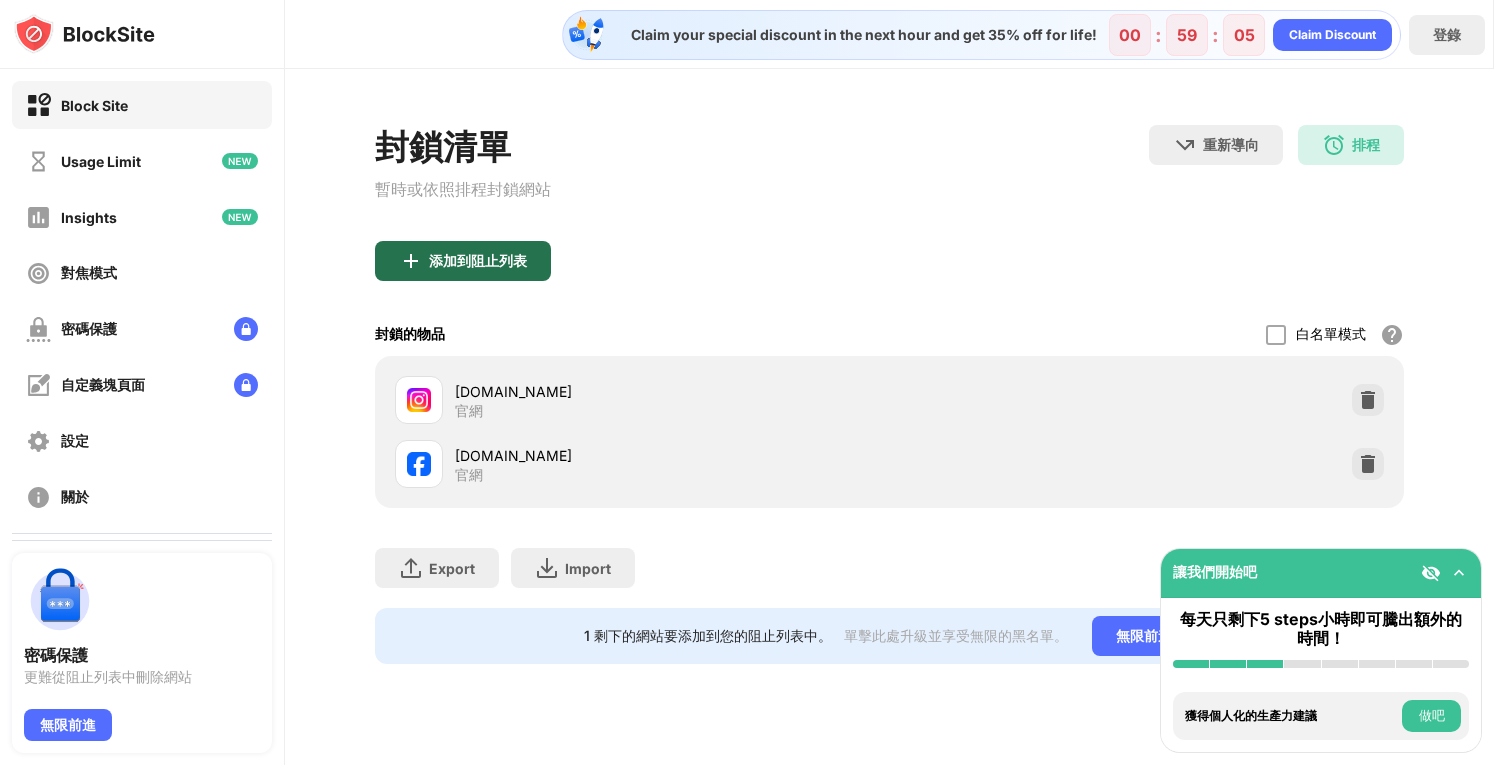 click on "添加到阻止列表" at bounding box center [463, 261] 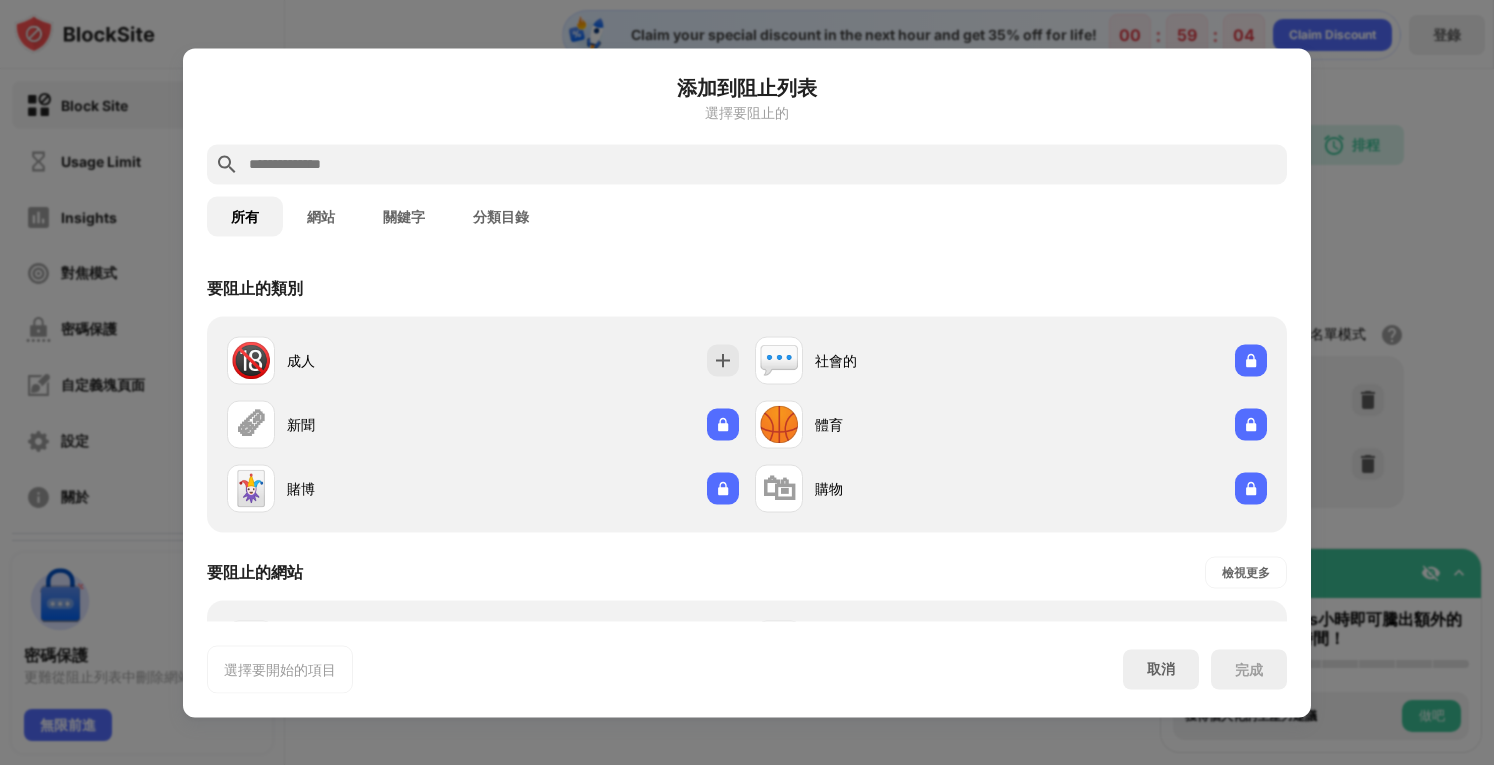 click at bounding box center [763, 164] 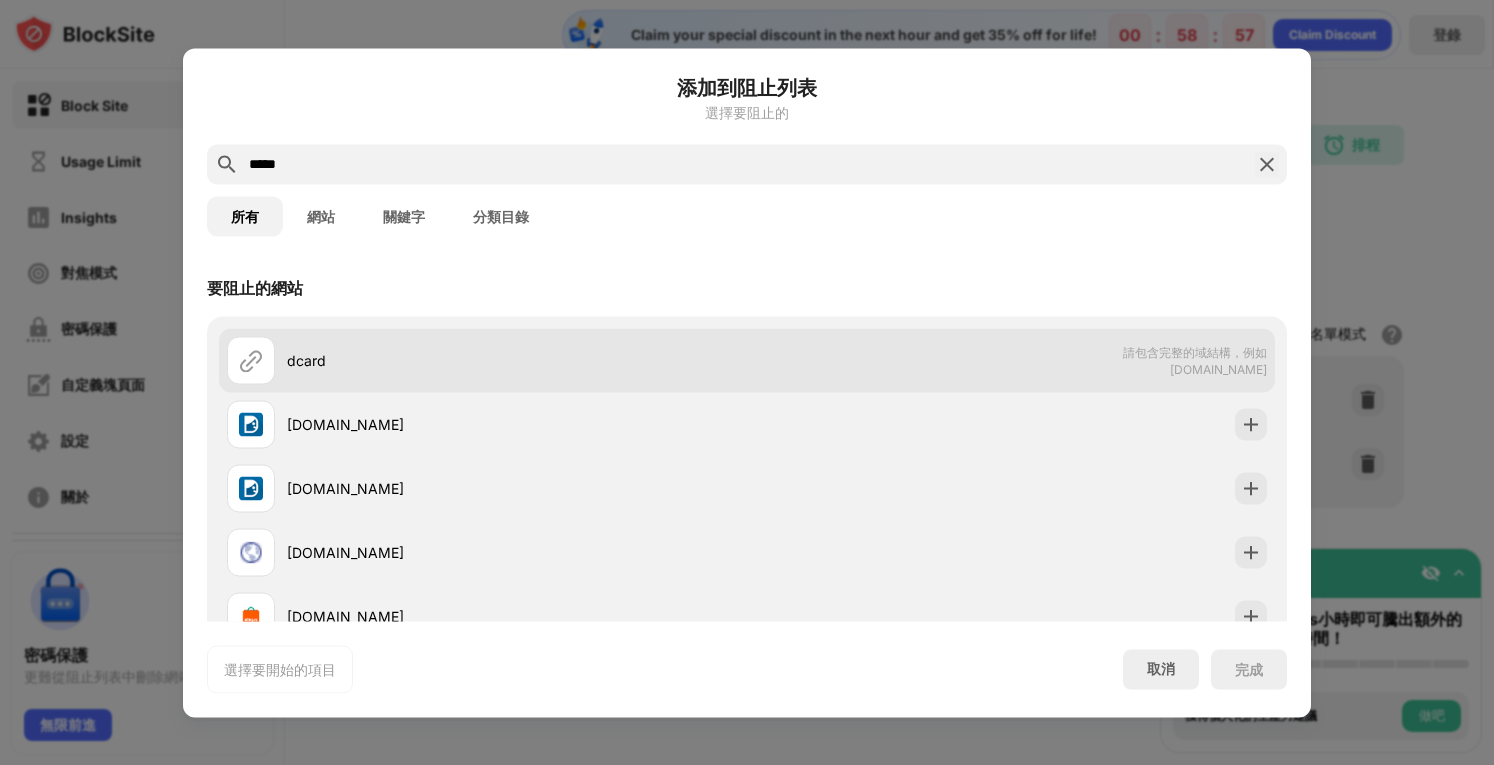 type on "*****" 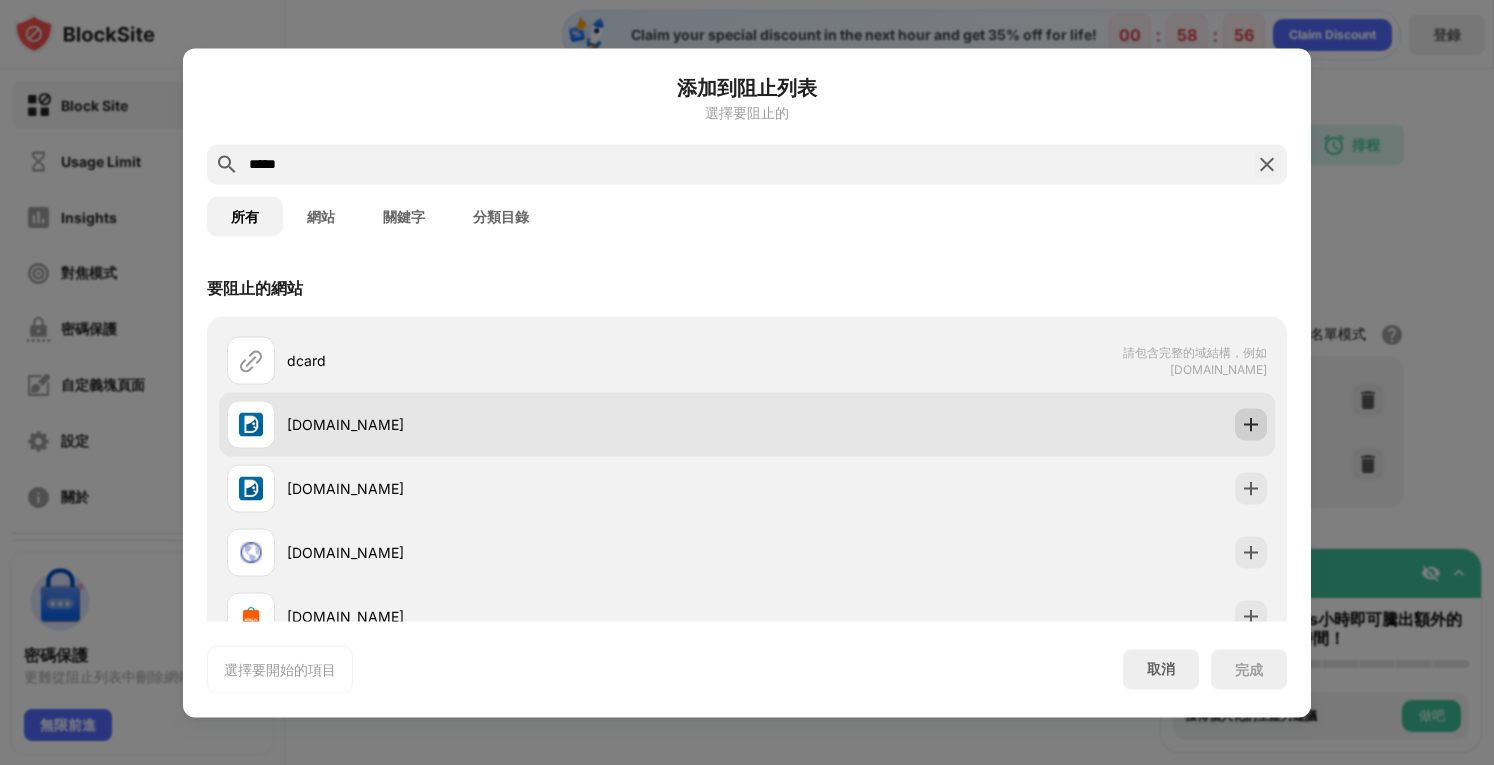 click at bounding box center (1251, 424) 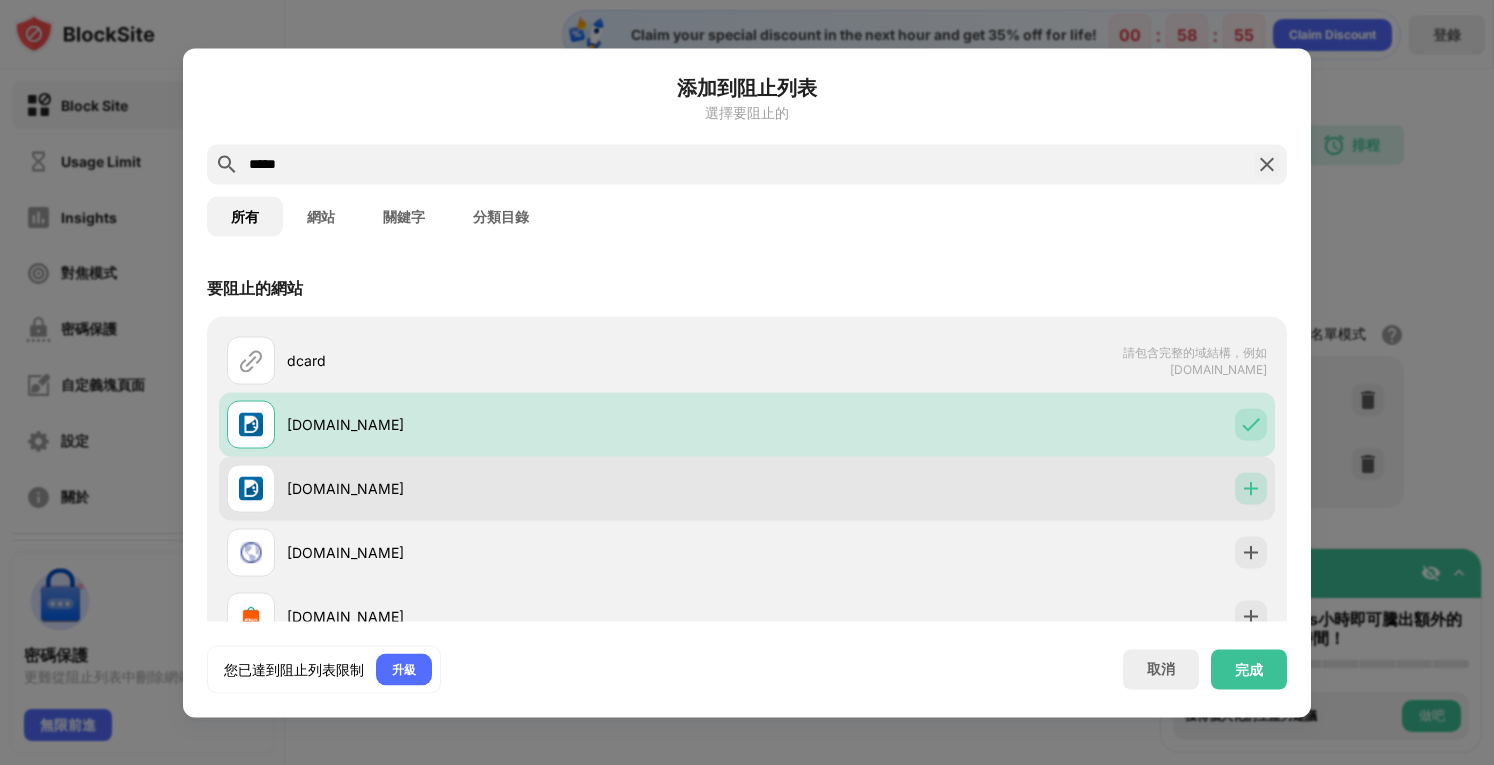 click at bounding box center [1251, 488] 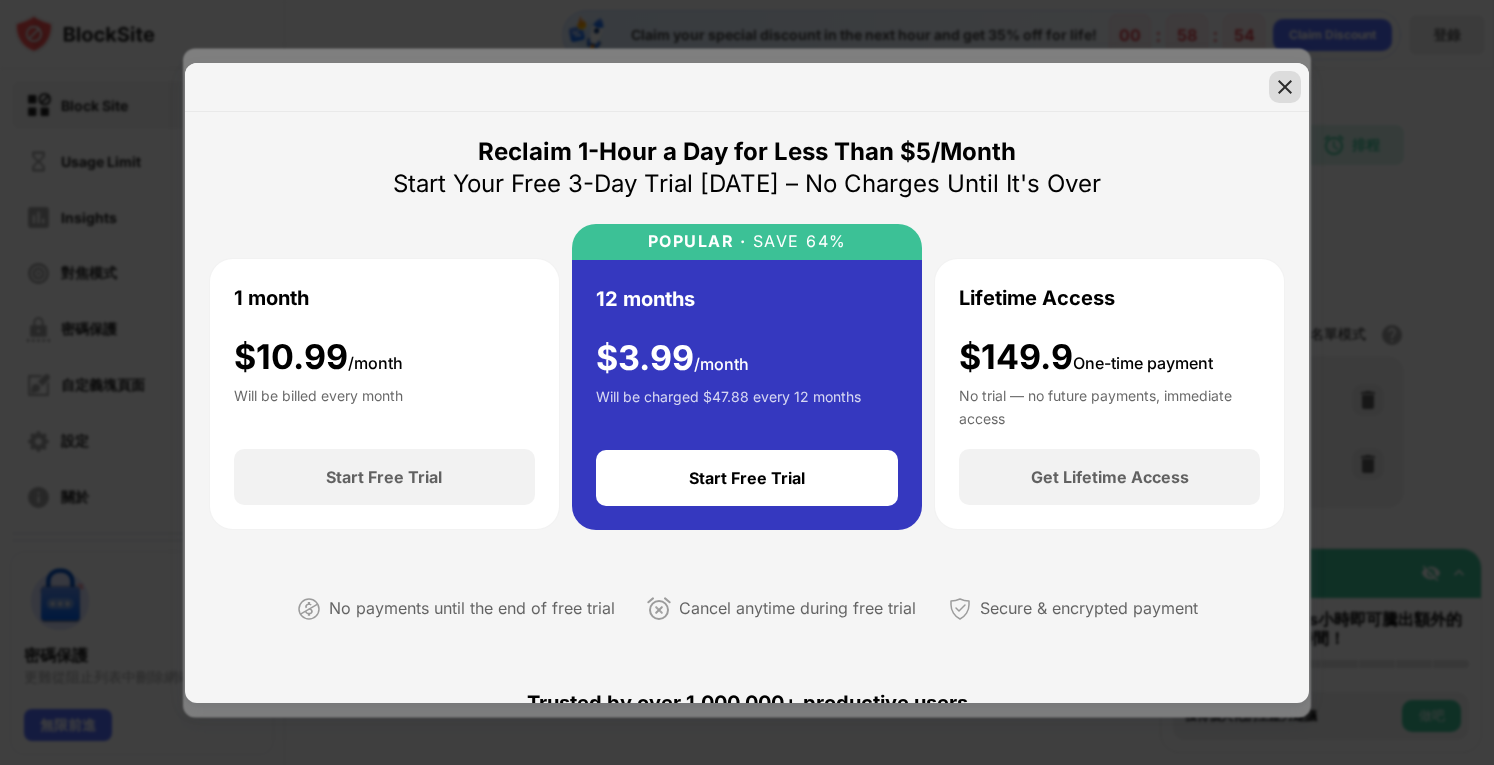 click at bounding box center [1285, 87] 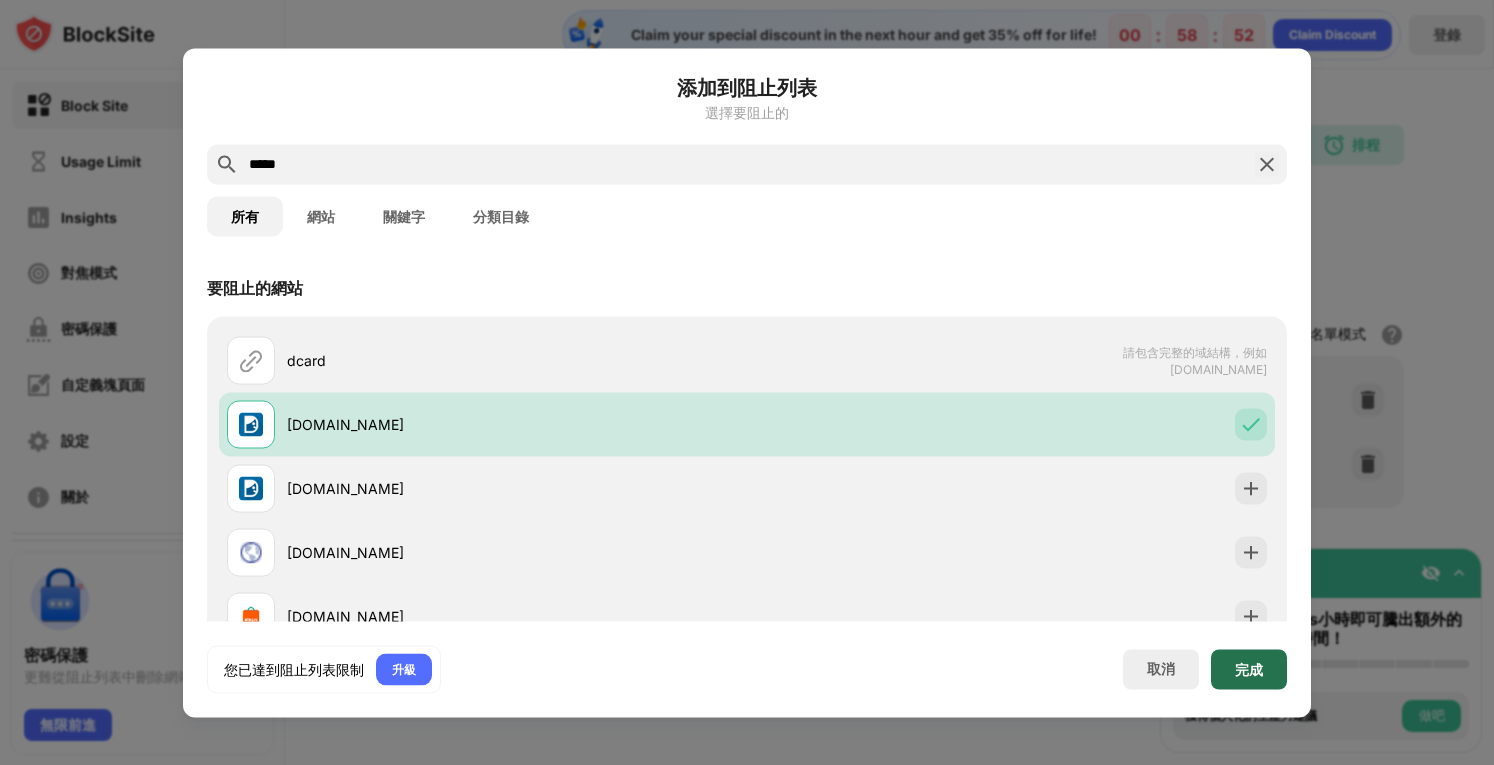 click on "完成" at bounding box center [1249, 669] 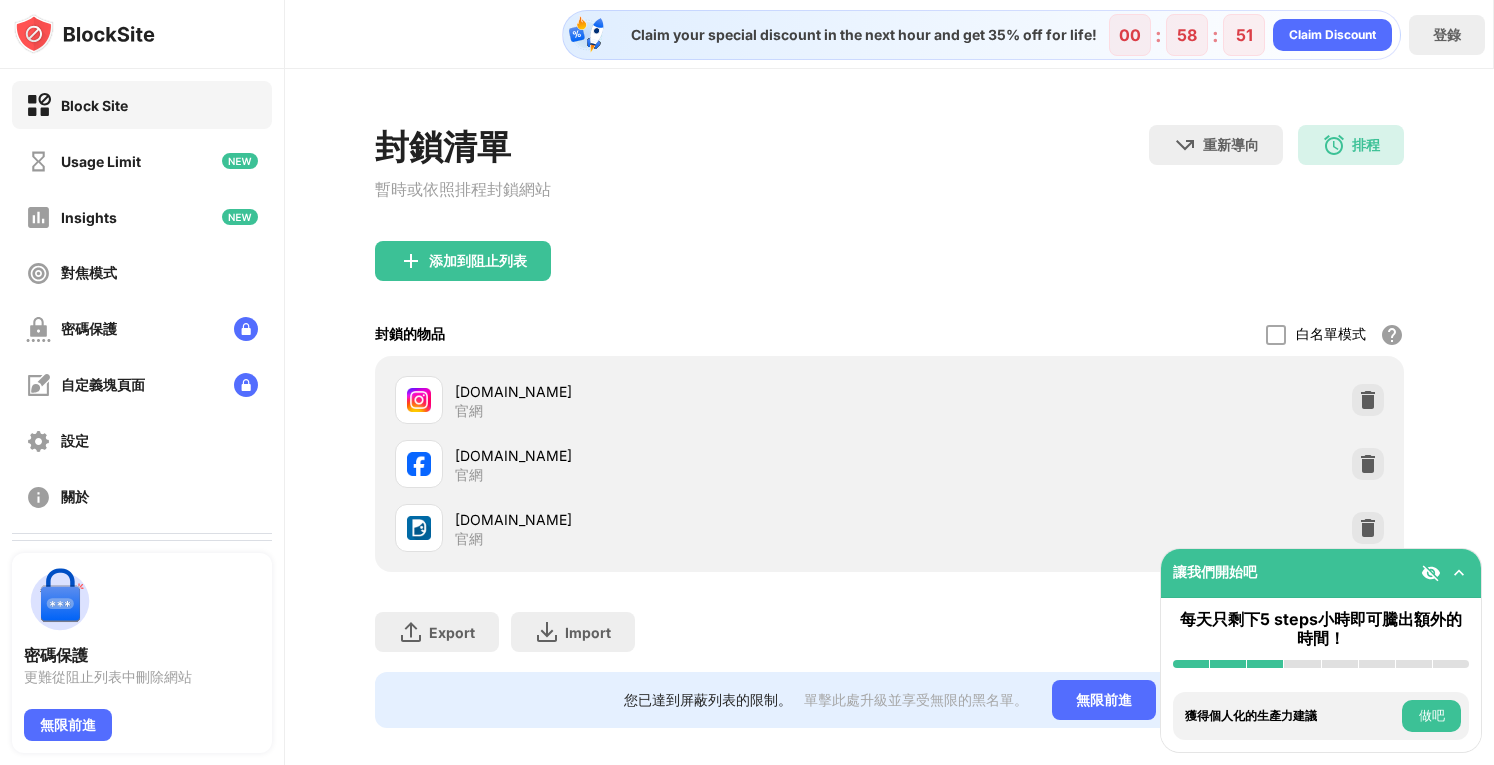 click at bounding box center [1459, 573] 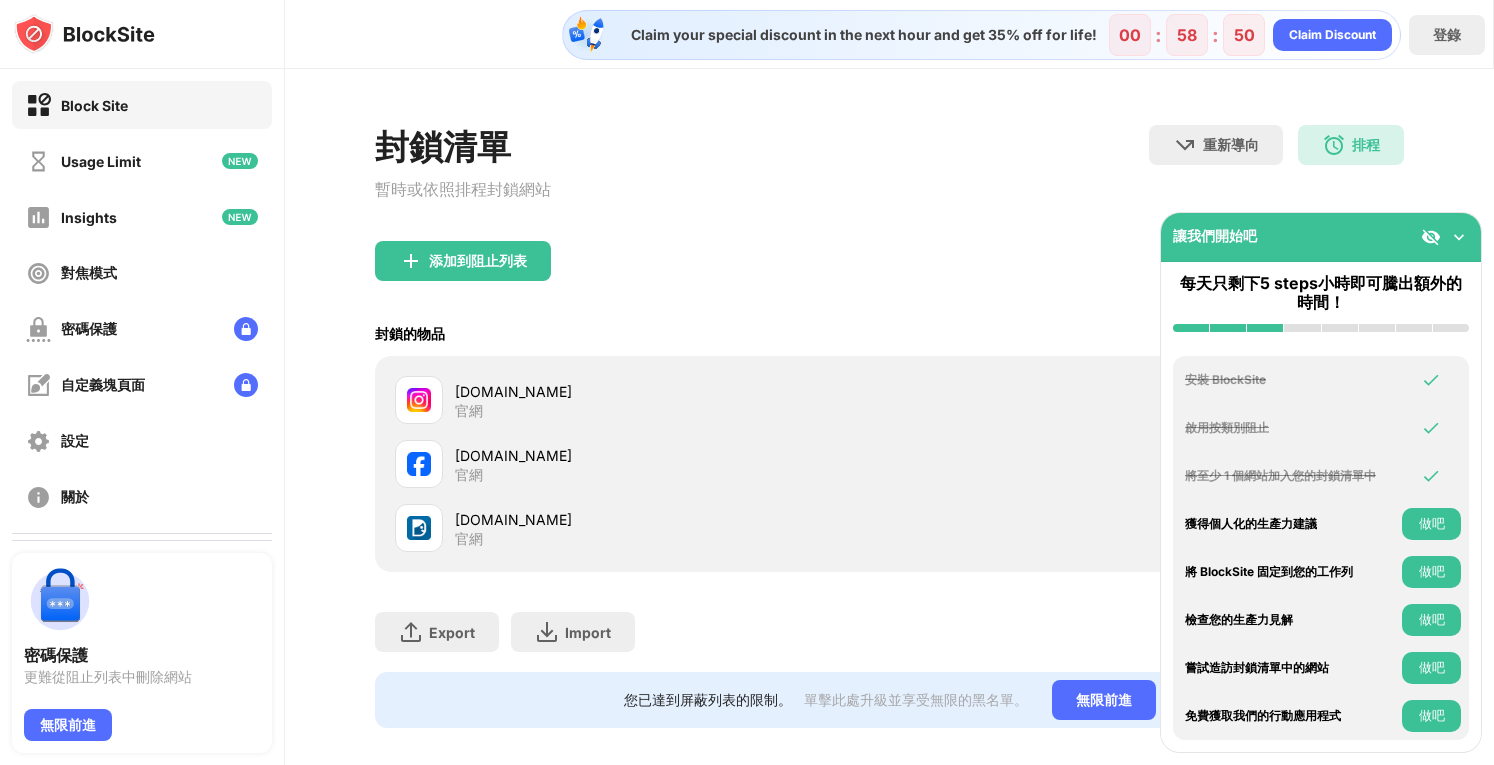 click at bounding box center (1459, 237) 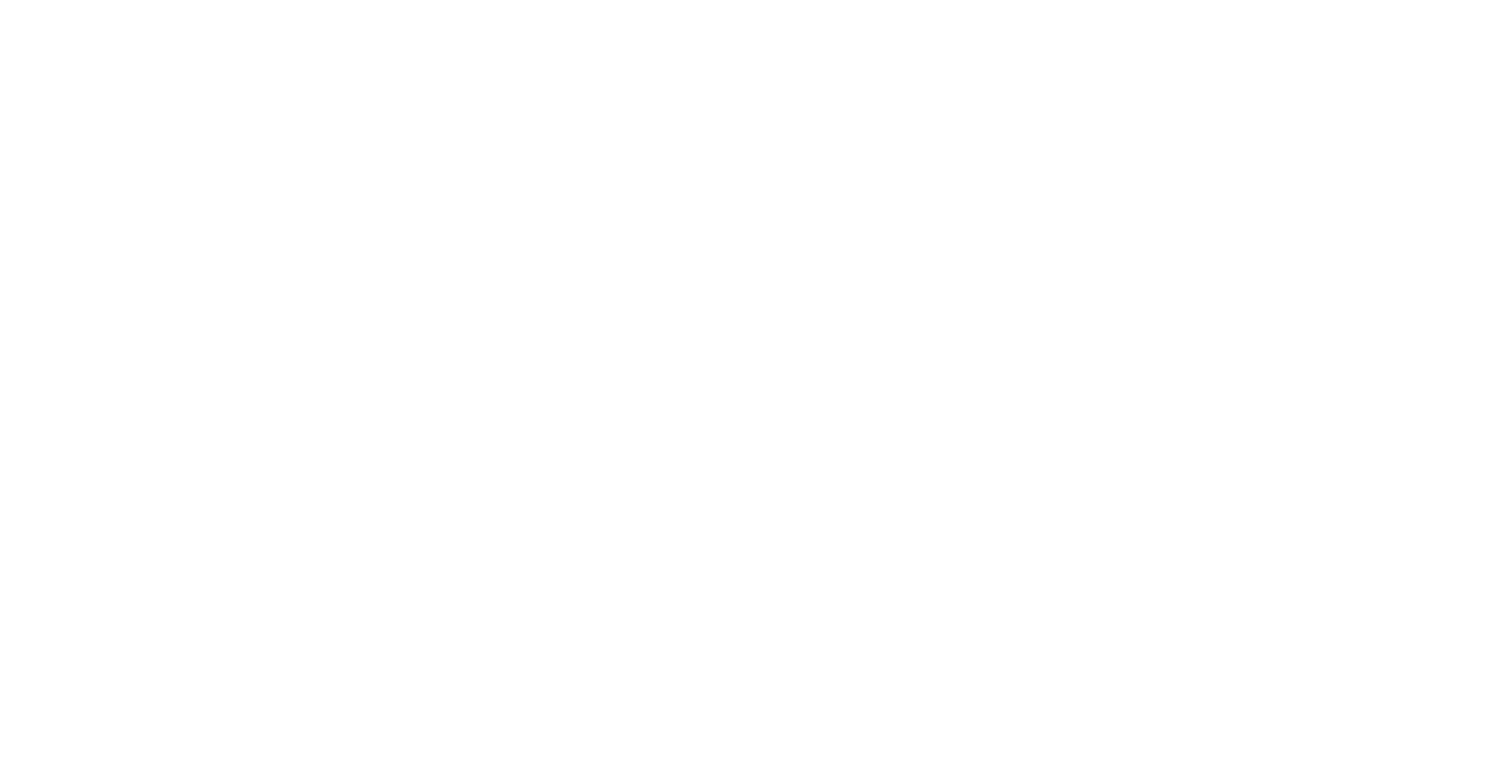 scroll, scrollTop: 0, scrollLeft: 0, axis: both 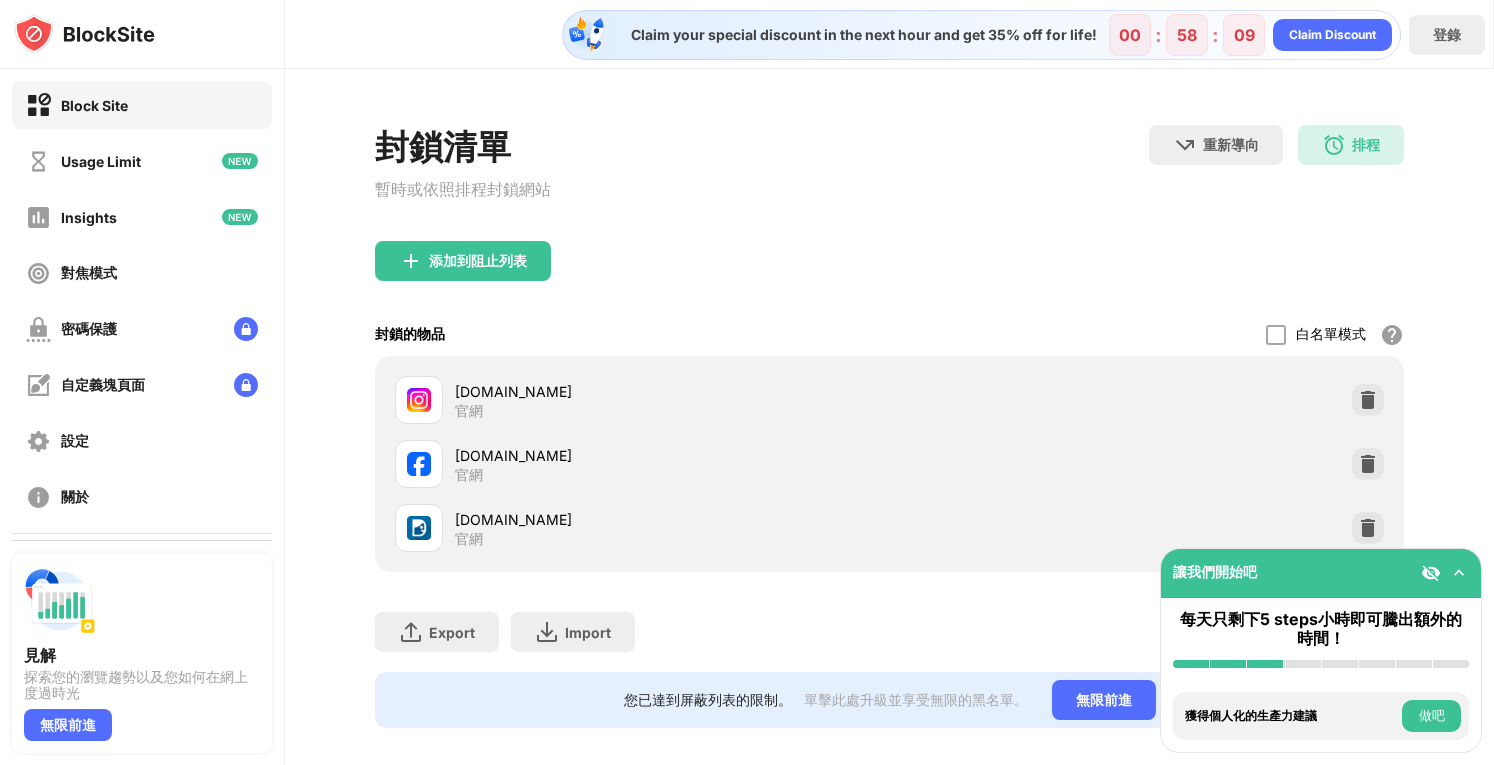click at bounding box center [1459, 573] 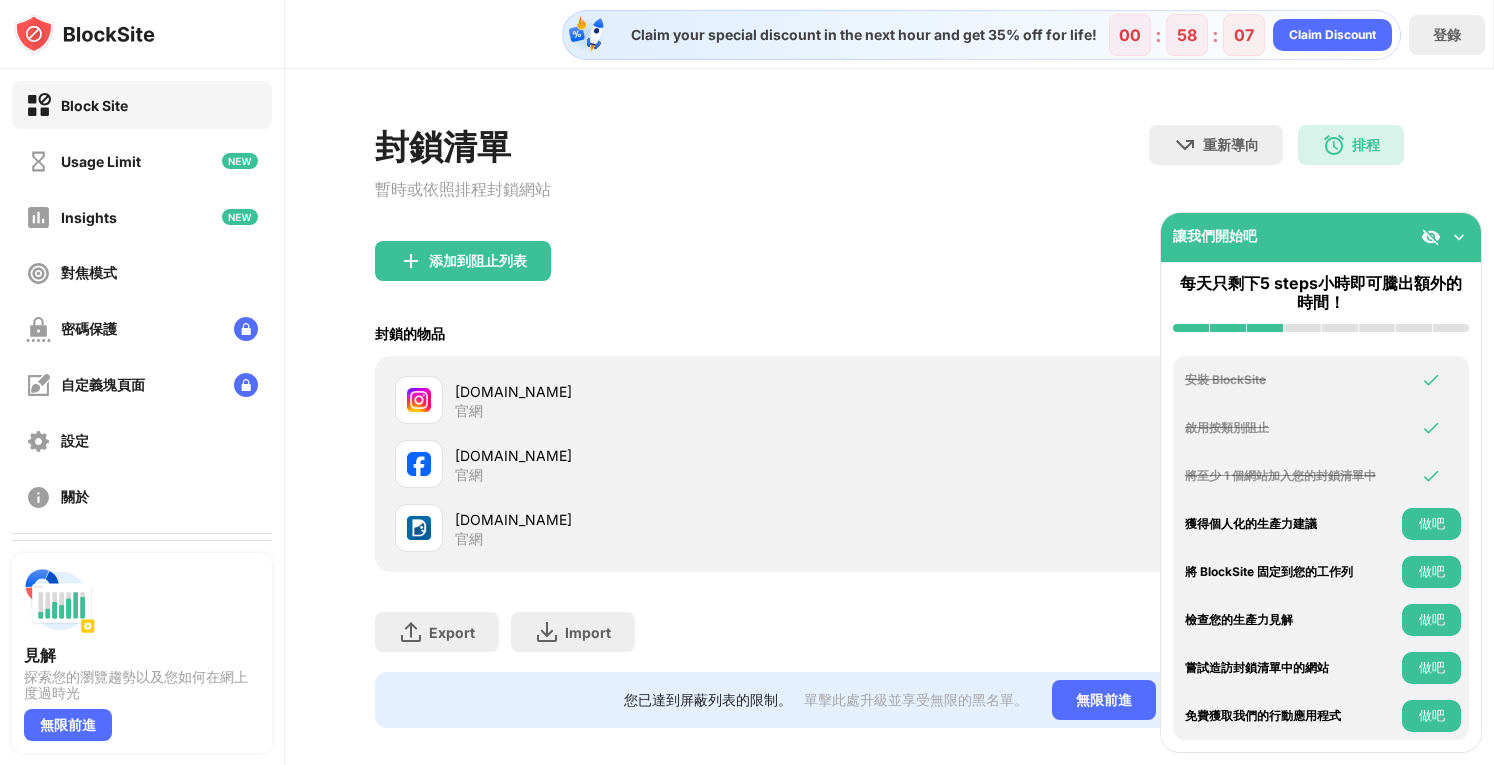 click at bounding box center (1459, 237) 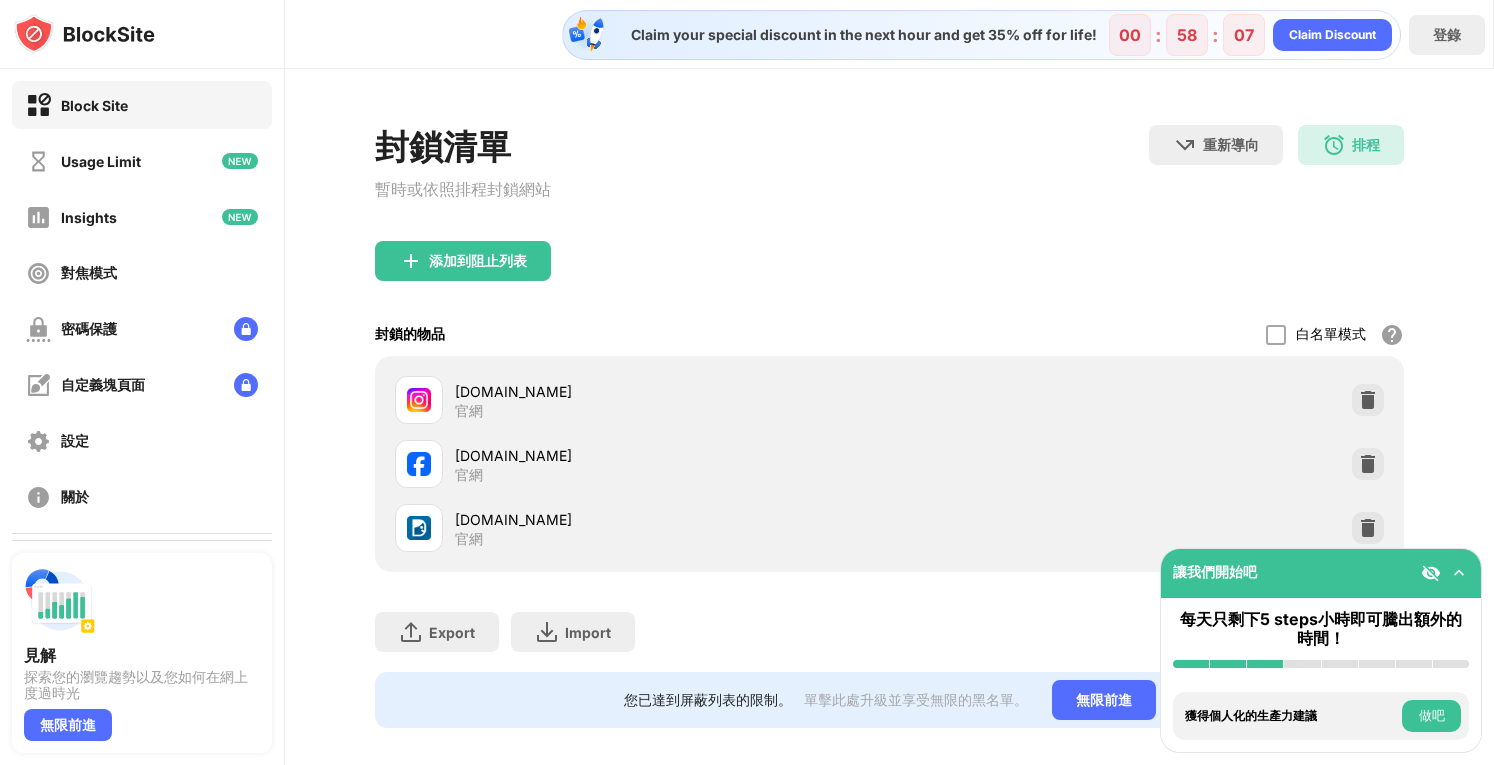 click on "白名單模式" at bounding box center (1331, 334) 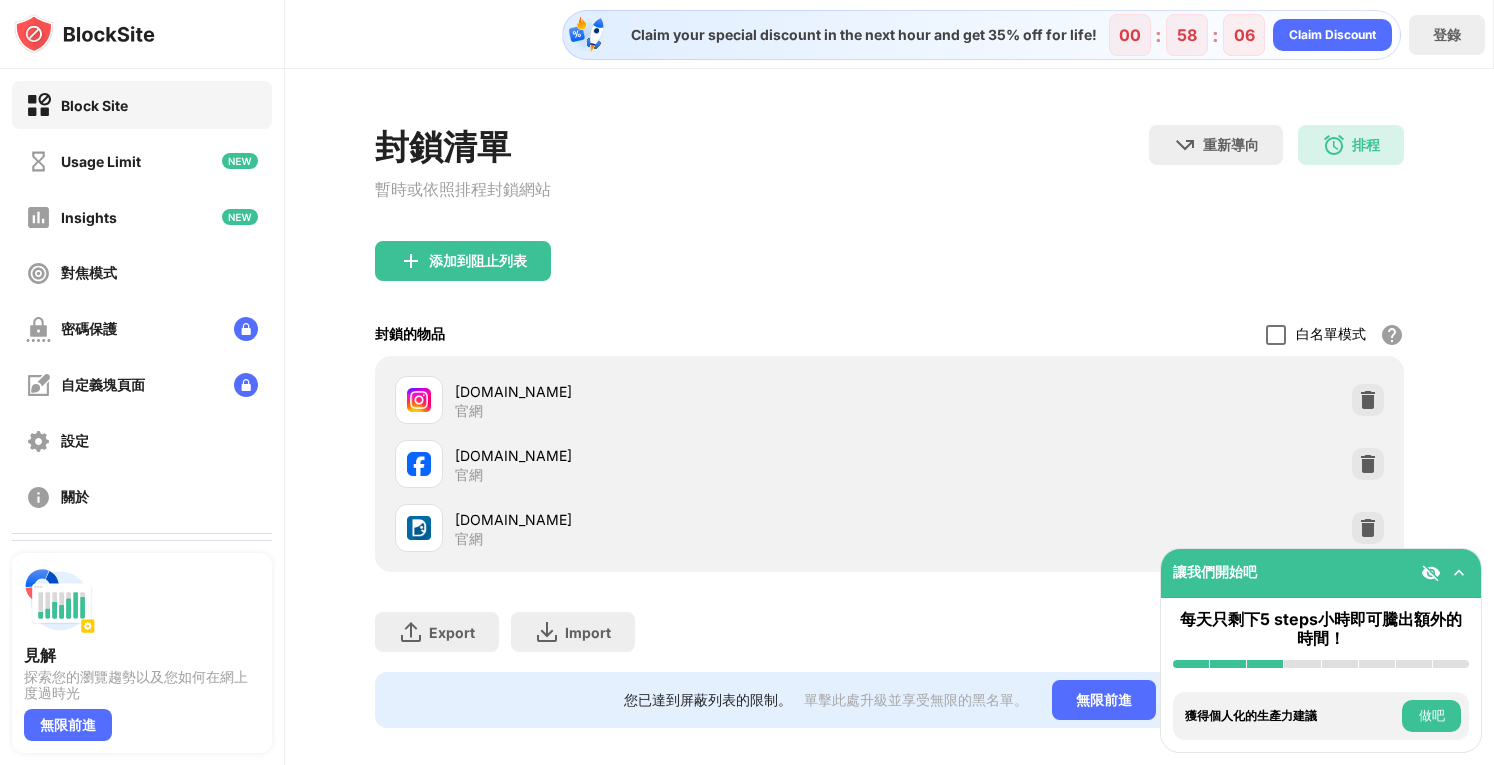 click at bounding box center [1276, 335] 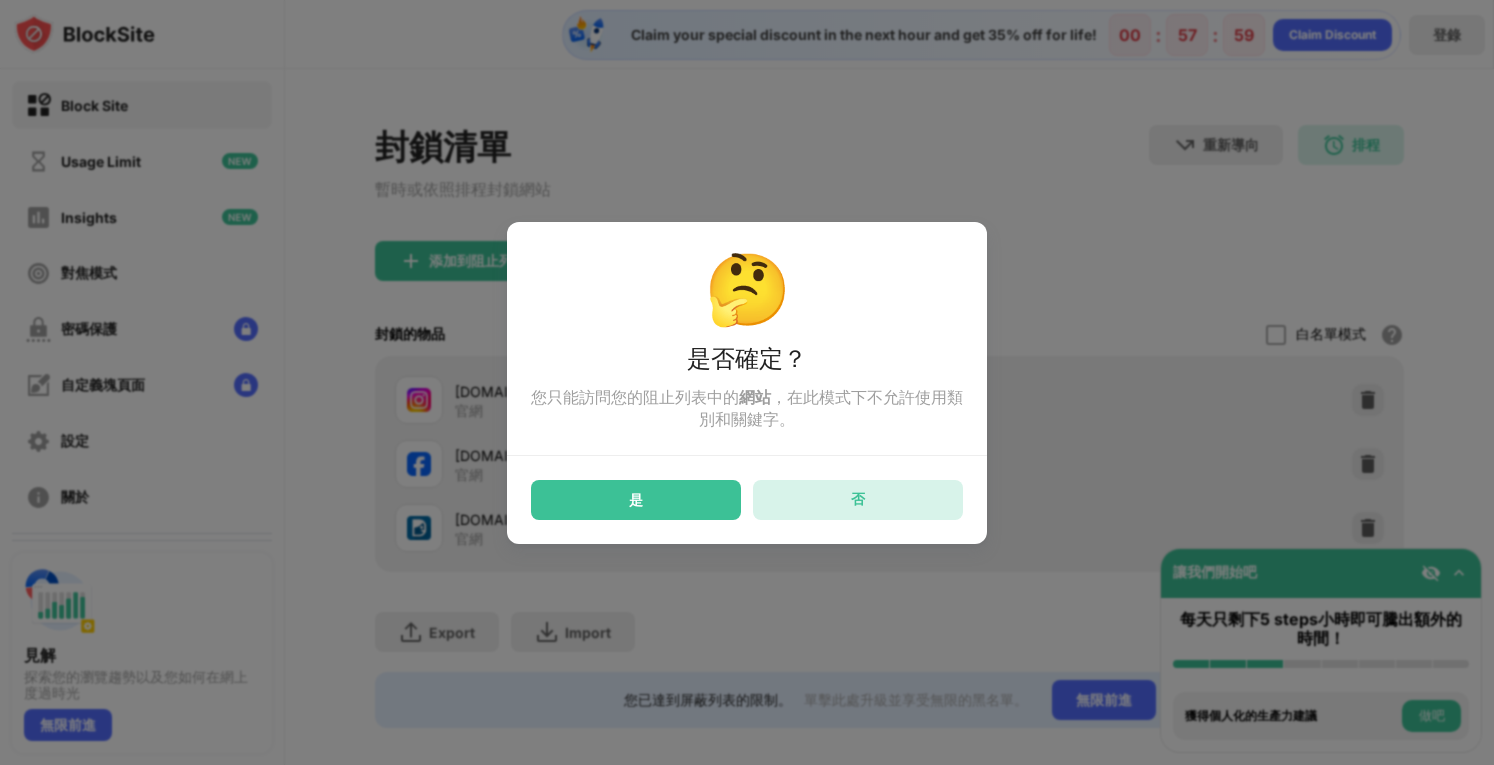 click on "否" at bounding box center [858, 500] 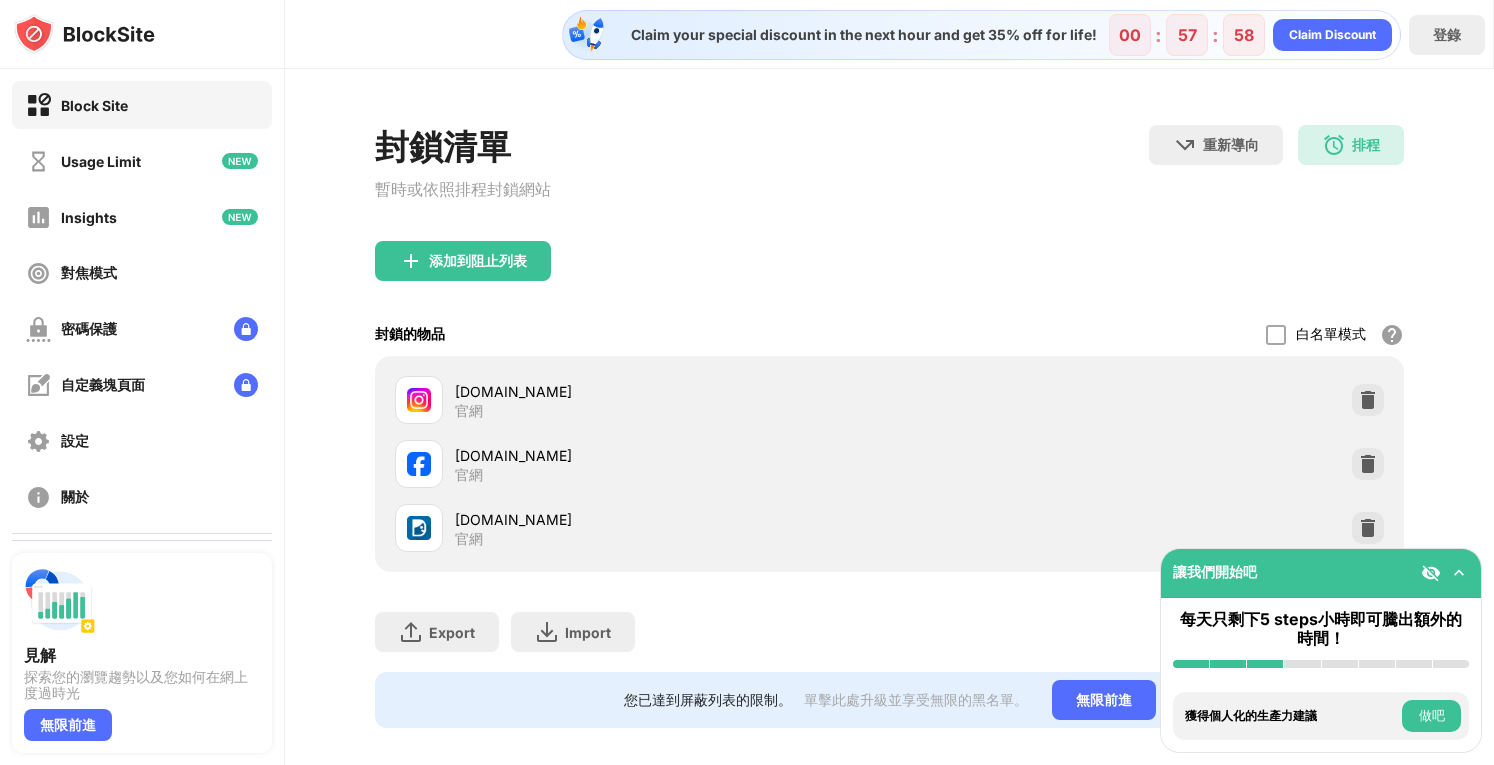 click at bounding box center [1459, 573] 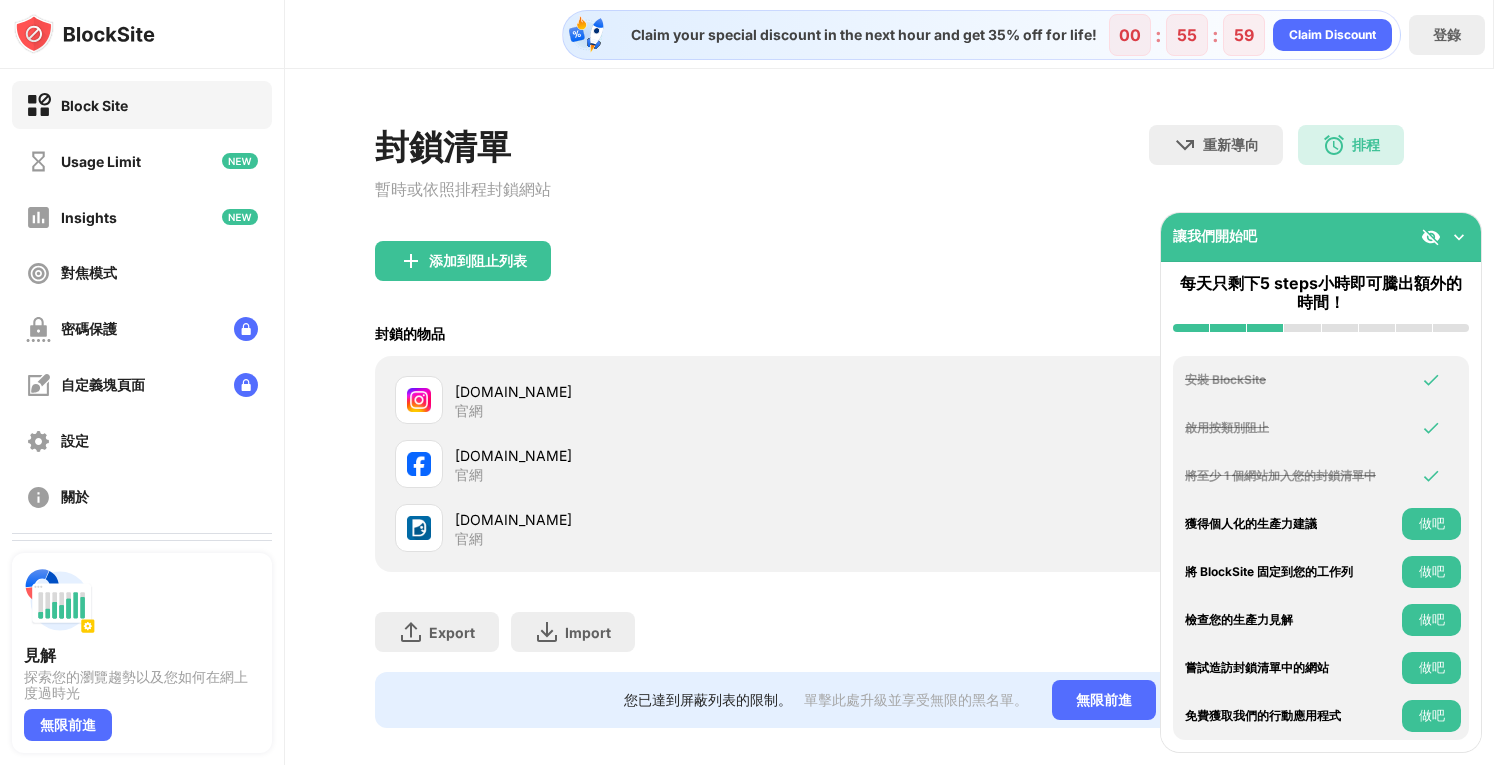 click on "添加到阻止列表" at bounding box center [890, 277] 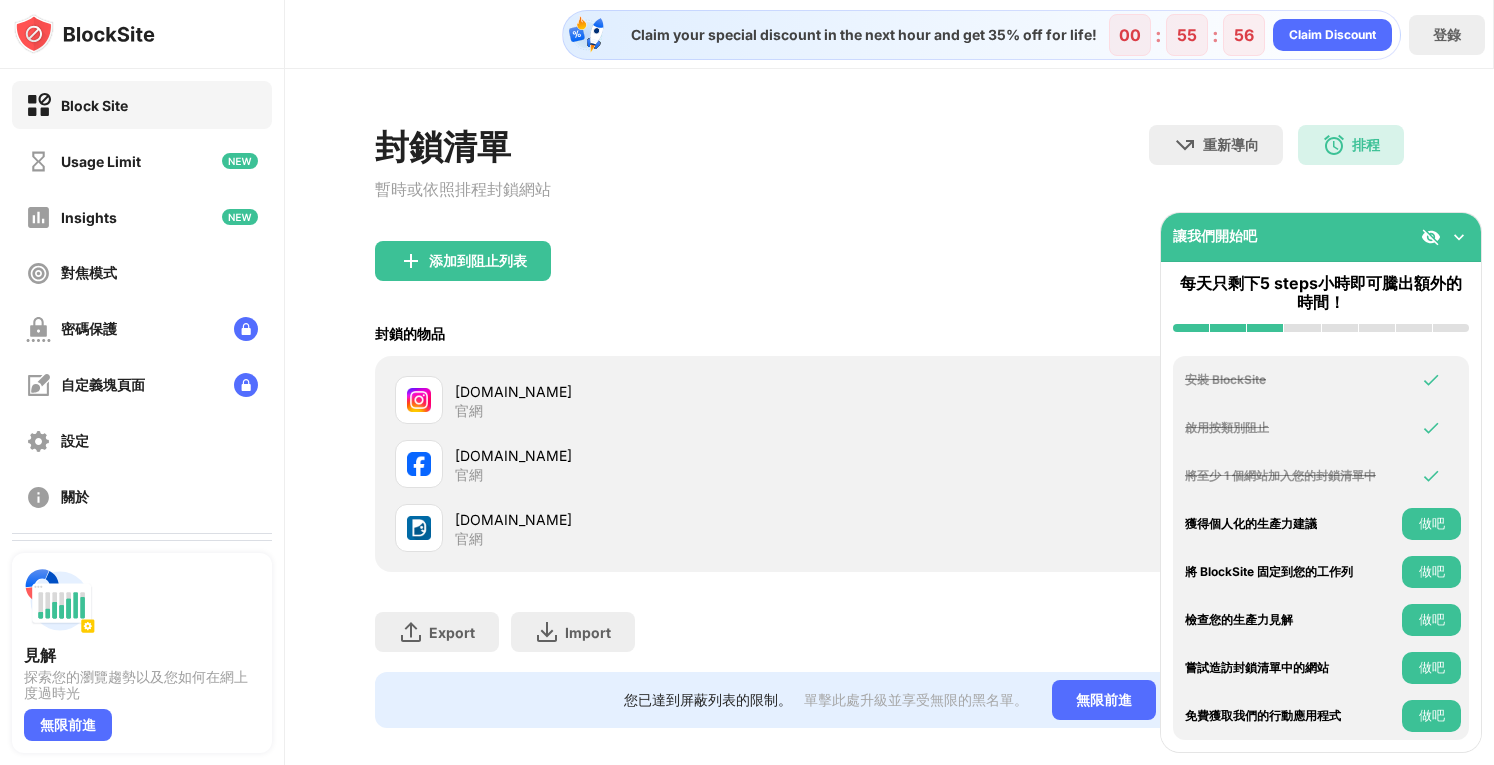 click at bounding box center [1459, 237] 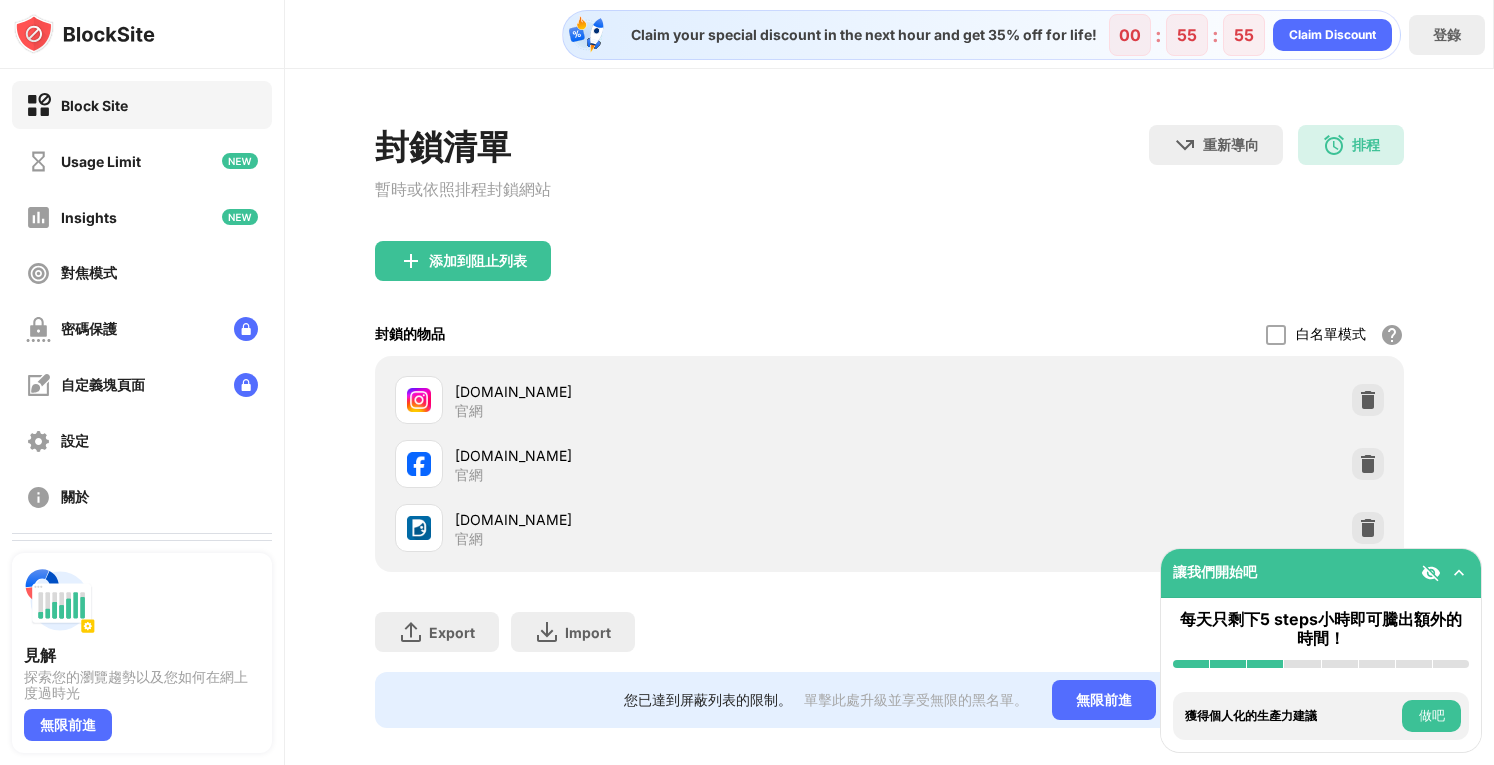 click at bounding box center (1459, 573) 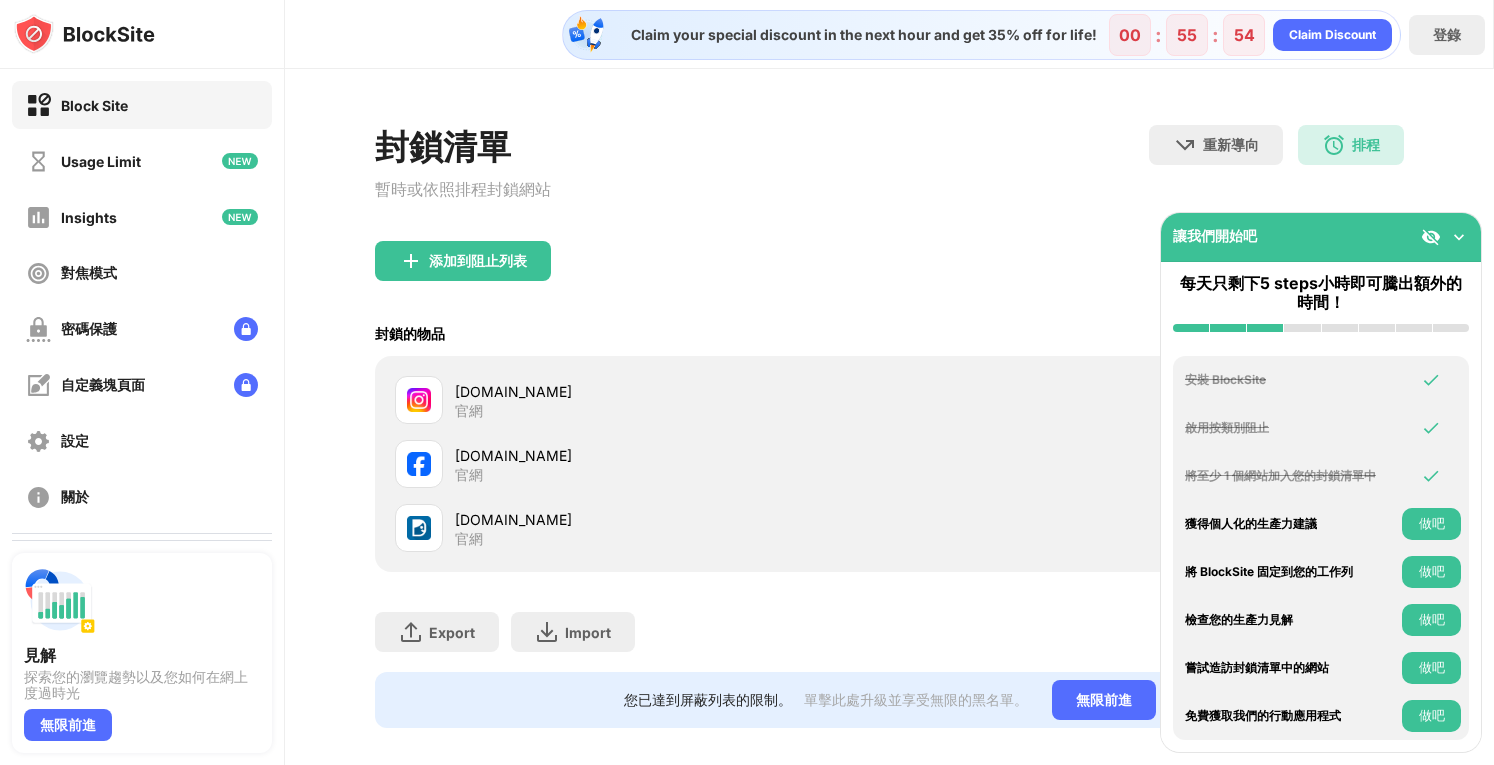 click at bounding box center (1459, 237) 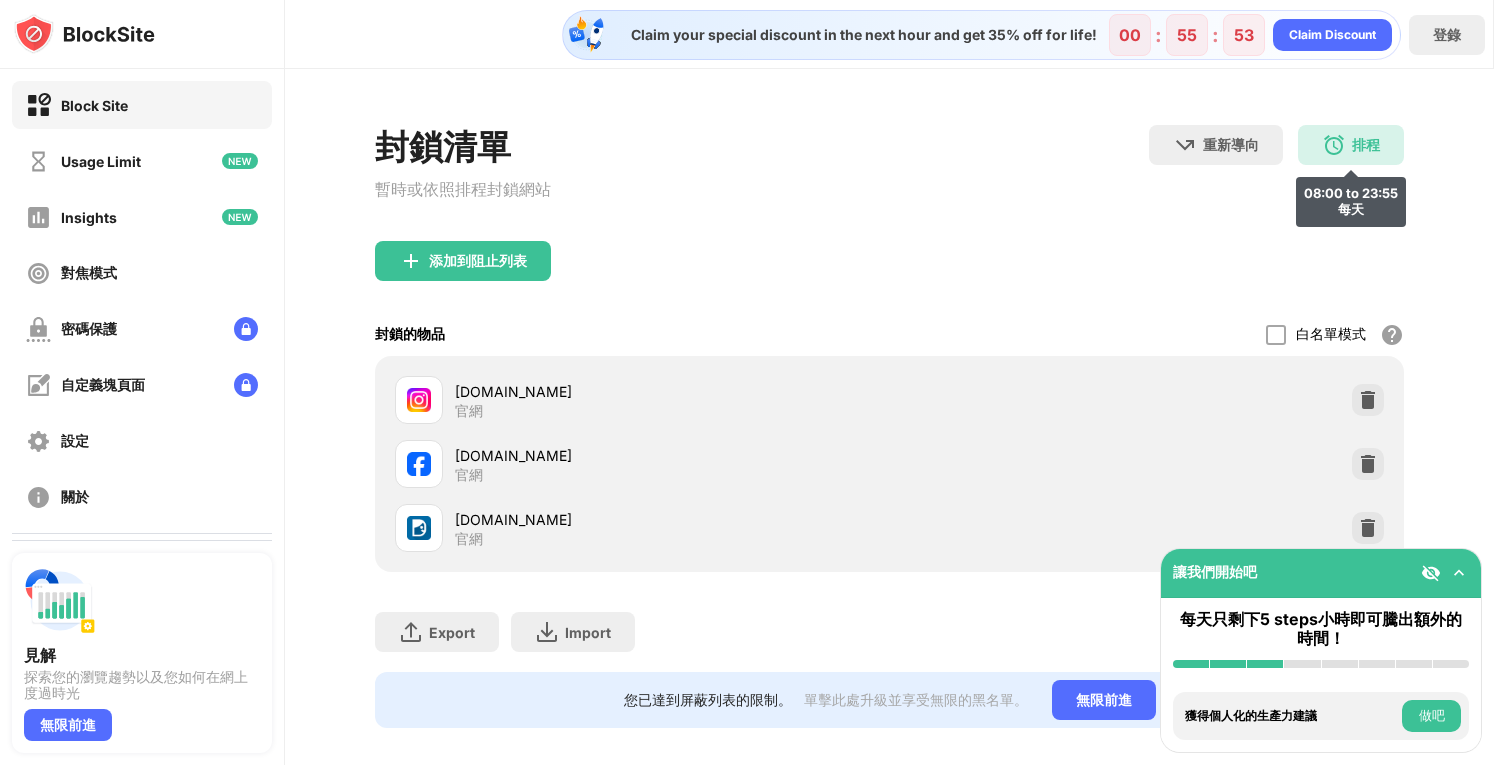 click on "排程 08:00 to 23:55 每天" at bounding box center [1351, 145] 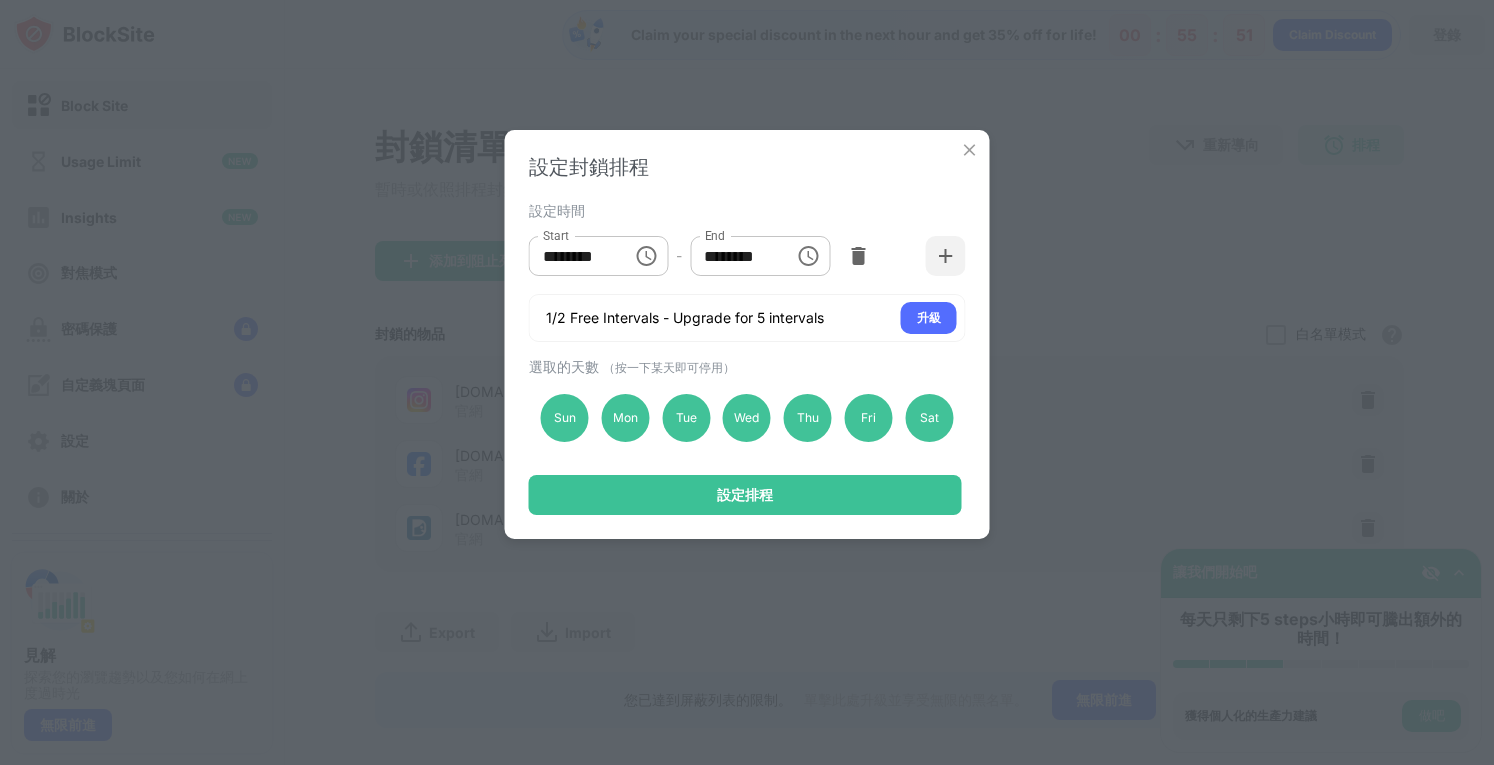 click at bounding box center (808, 256) 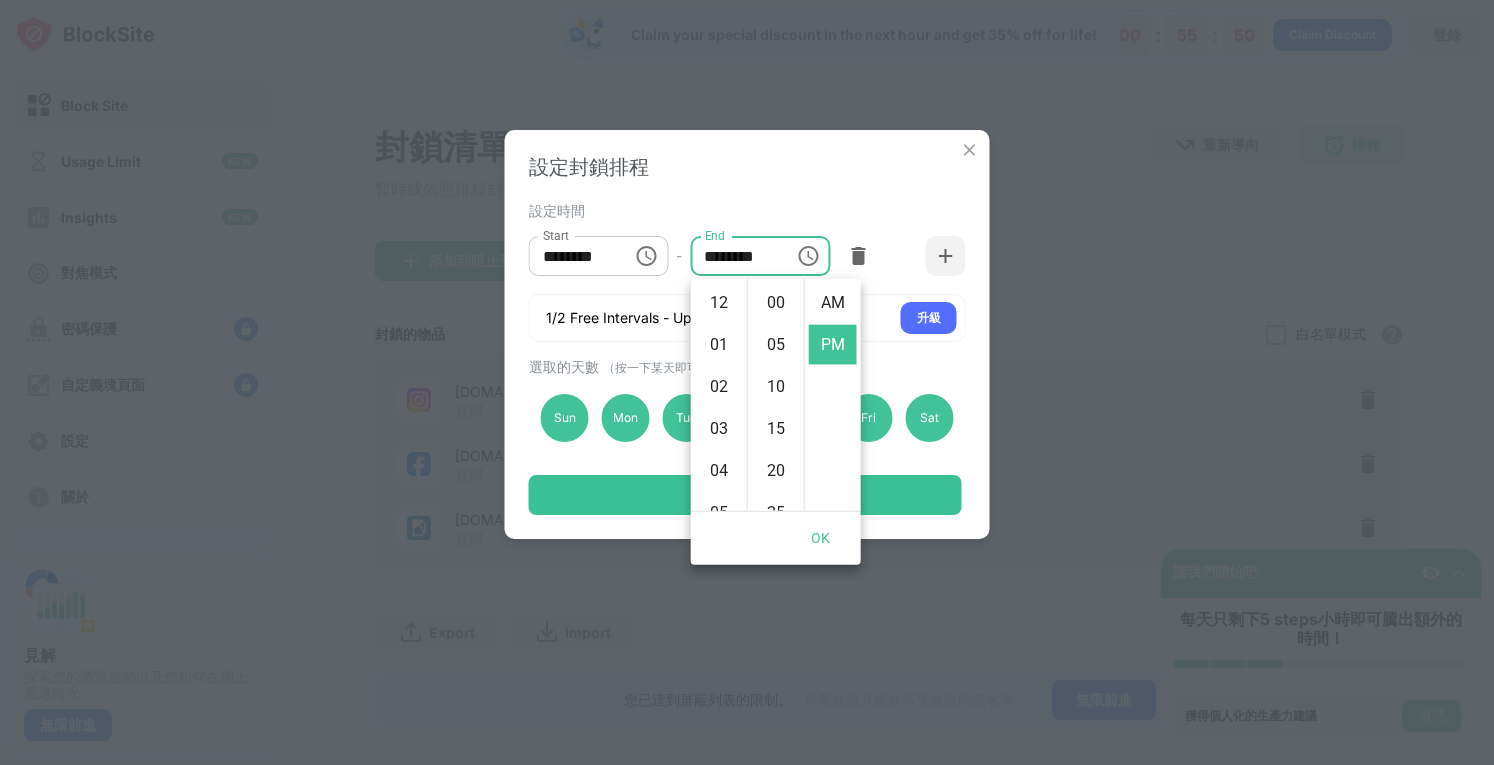 scroll, scrollTop: 462, scrollLeft: 0, axis: vertical 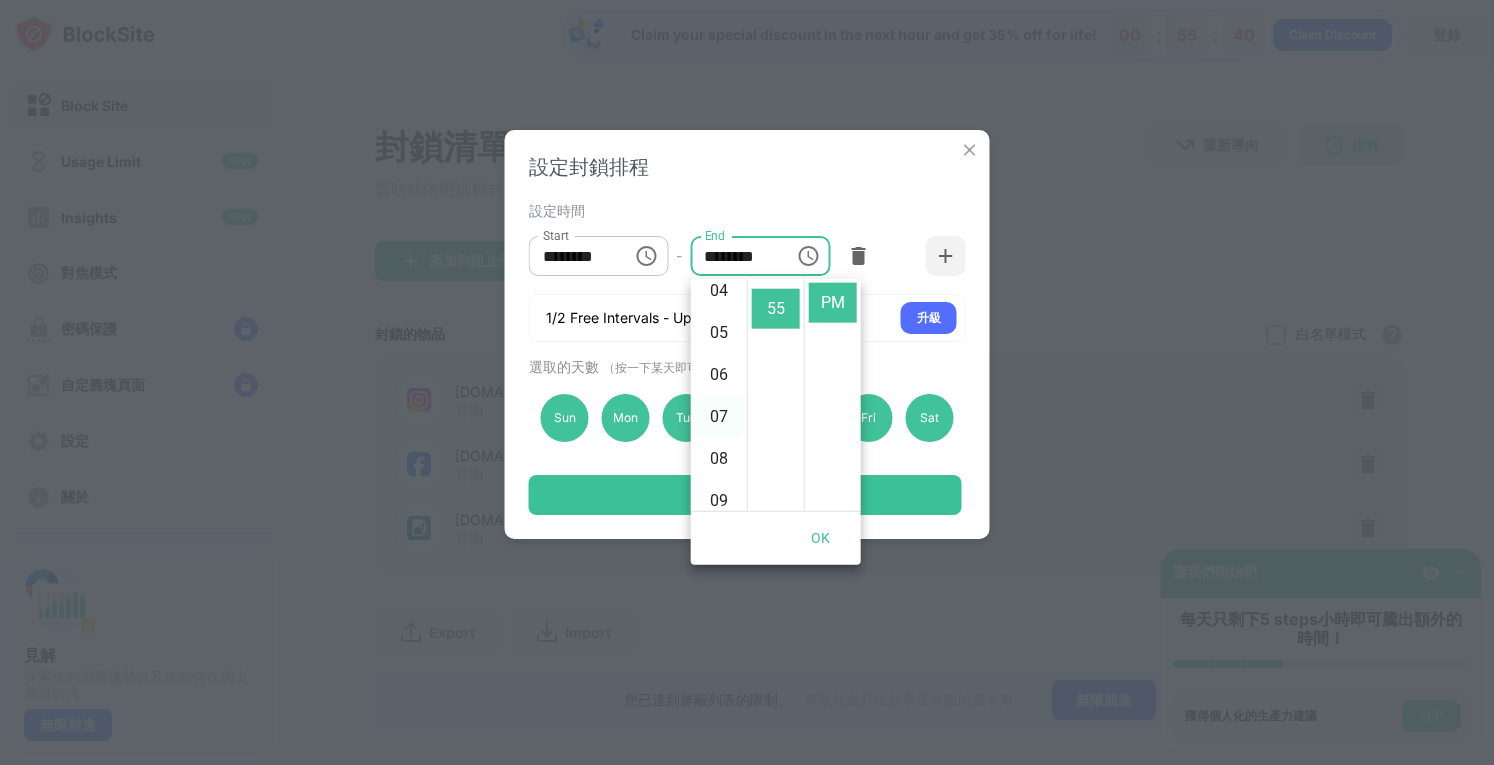 click on "07" at bounding box center (719, 417) 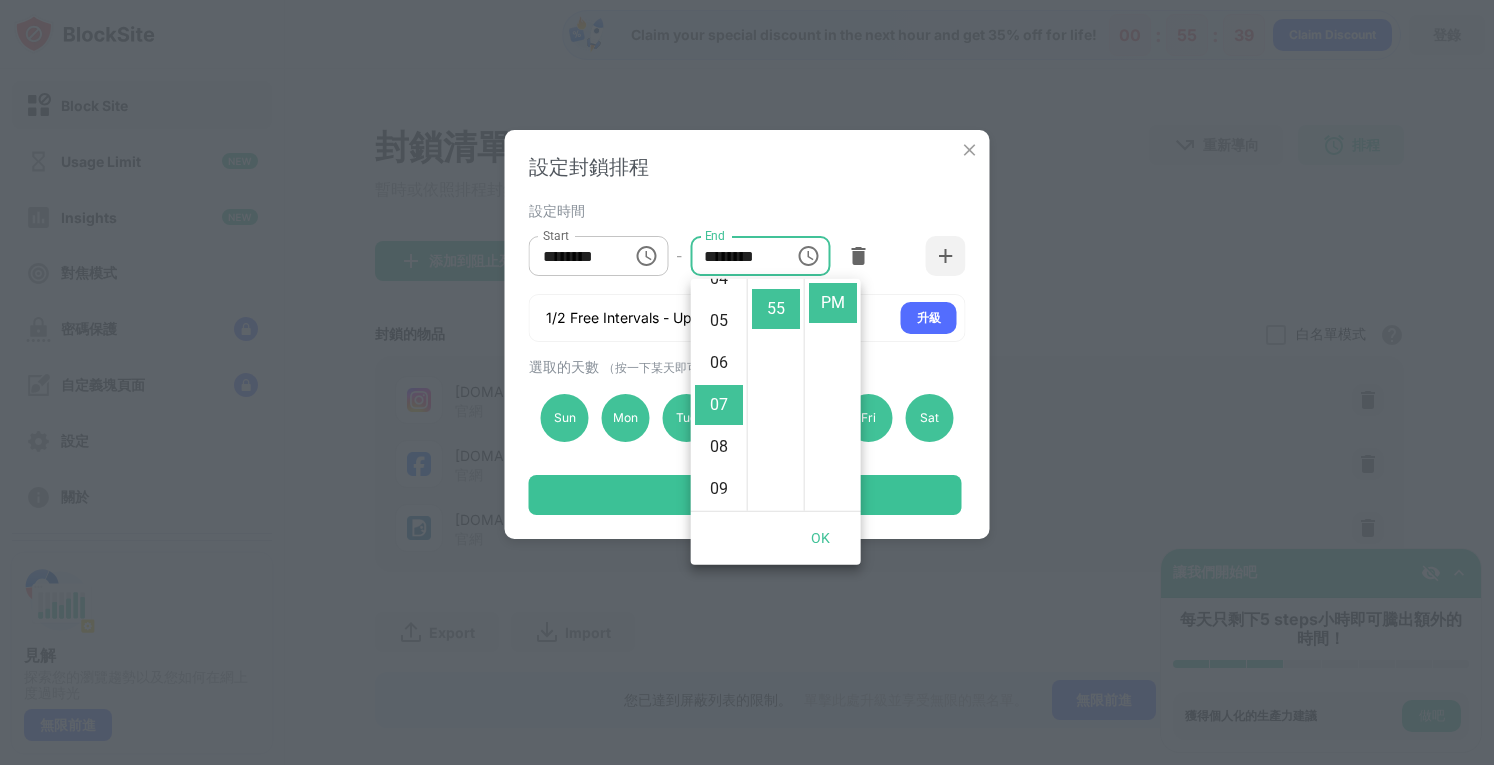 scroll, scrollTop: 192, scrollLeft: 0, axis: vertical 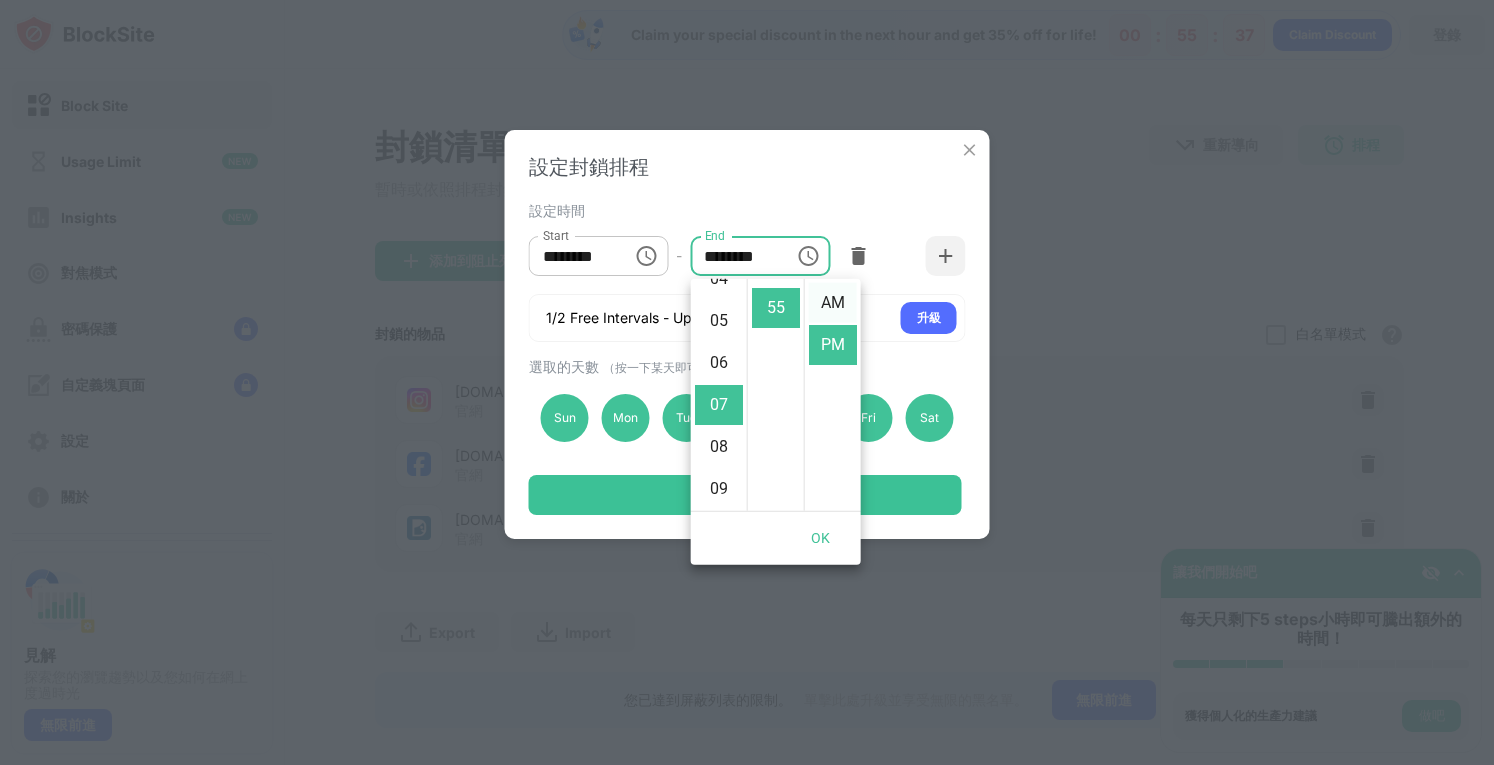 drag, startPoint x: 823, startPoint y: 317, endPoint x: 820, endPoint y: 307, distance: 10.440307 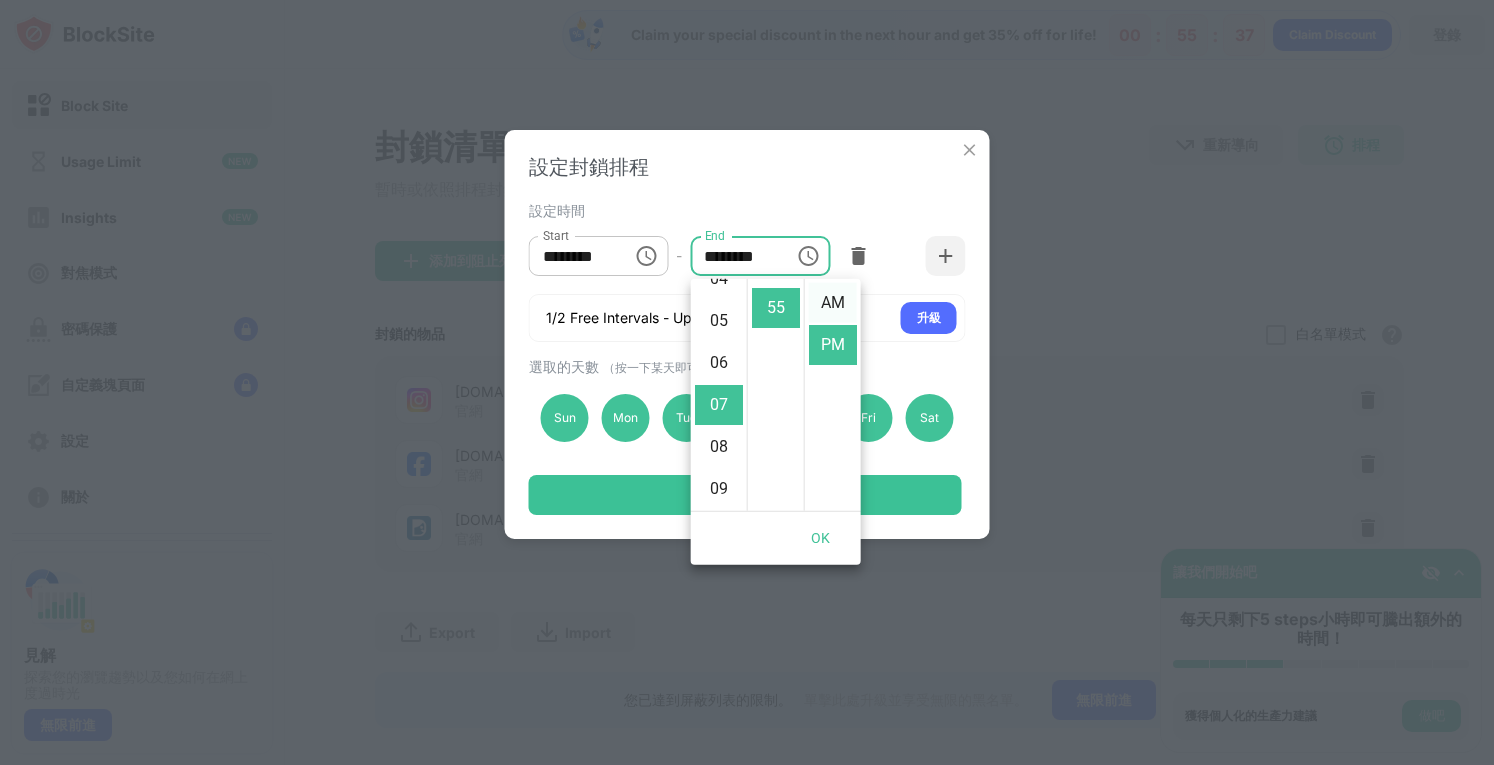 click on "AM" at bounding box center (833, 303) 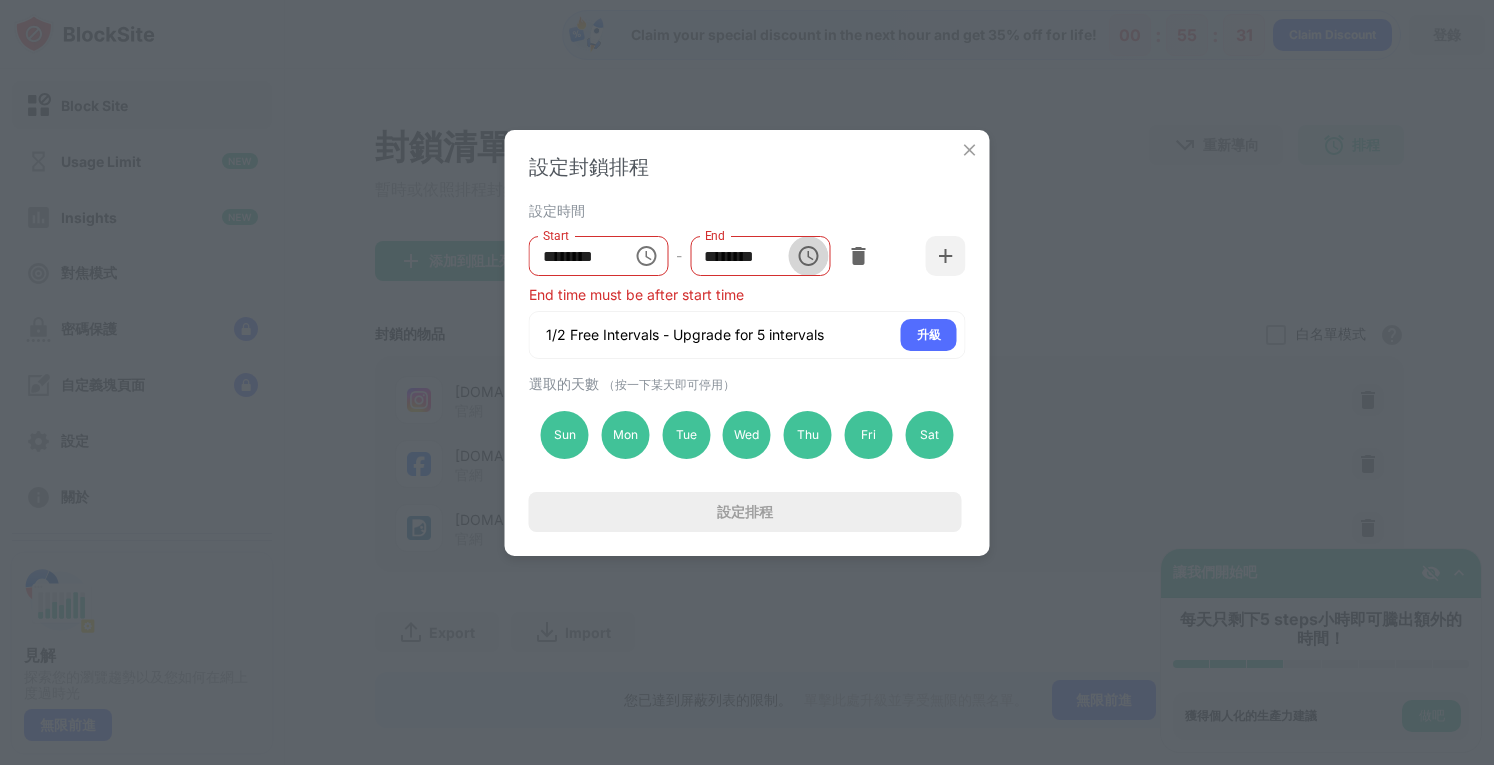 click 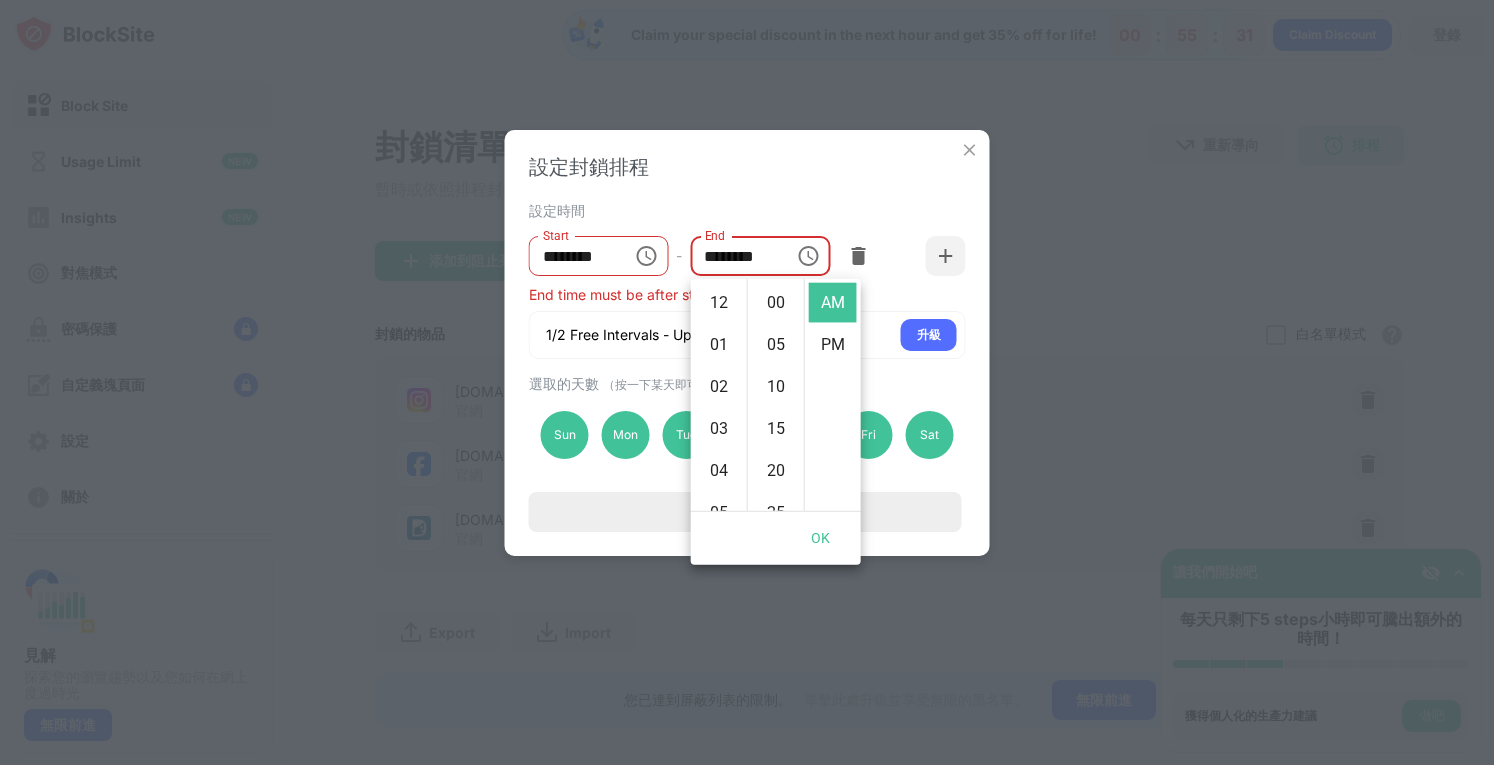 scroll, scrollTop: 294, scrollLeft: 0, axis: vertical 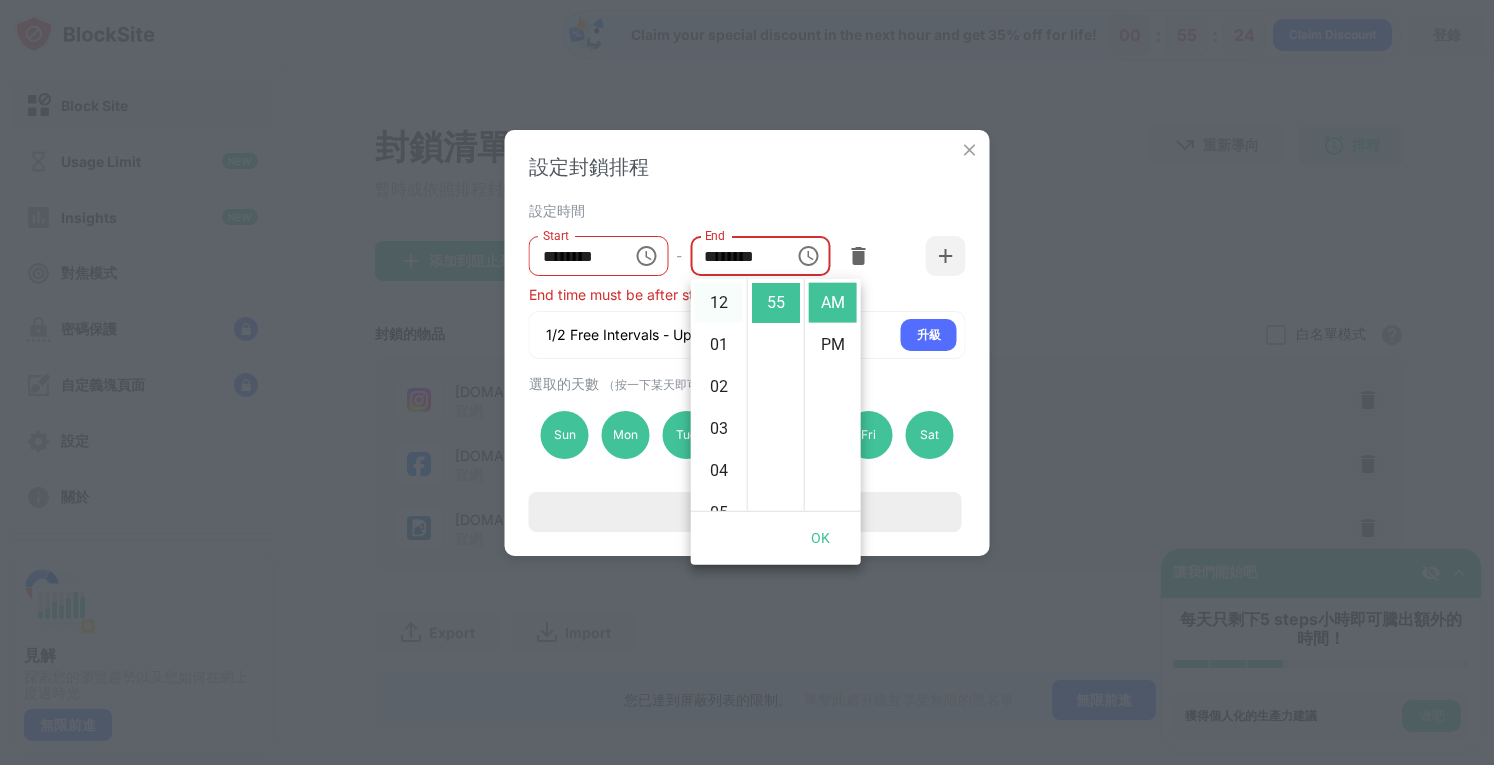 click on "12" at bounding box center (719, 303) 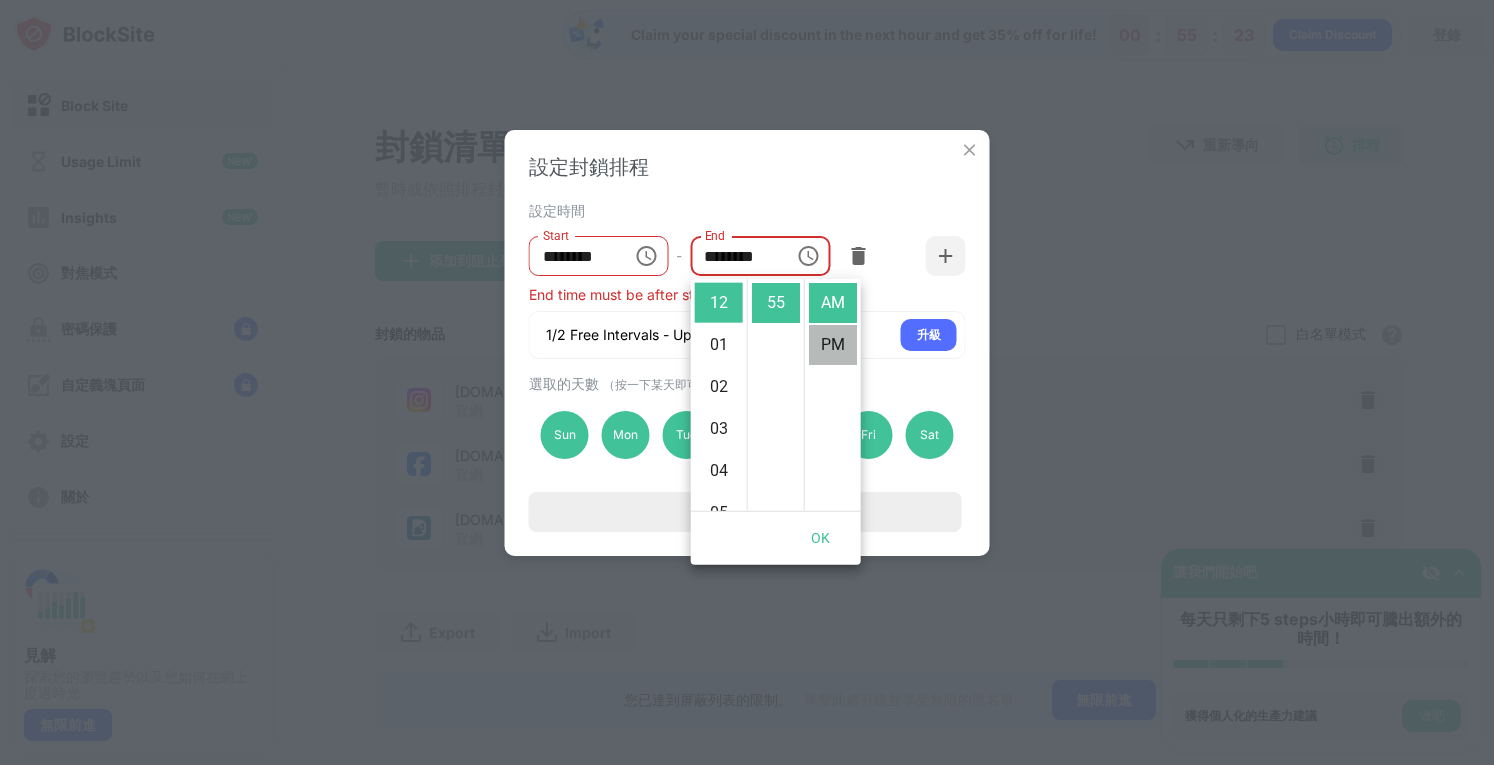 click on "PM" at bounding box center [833, 345] 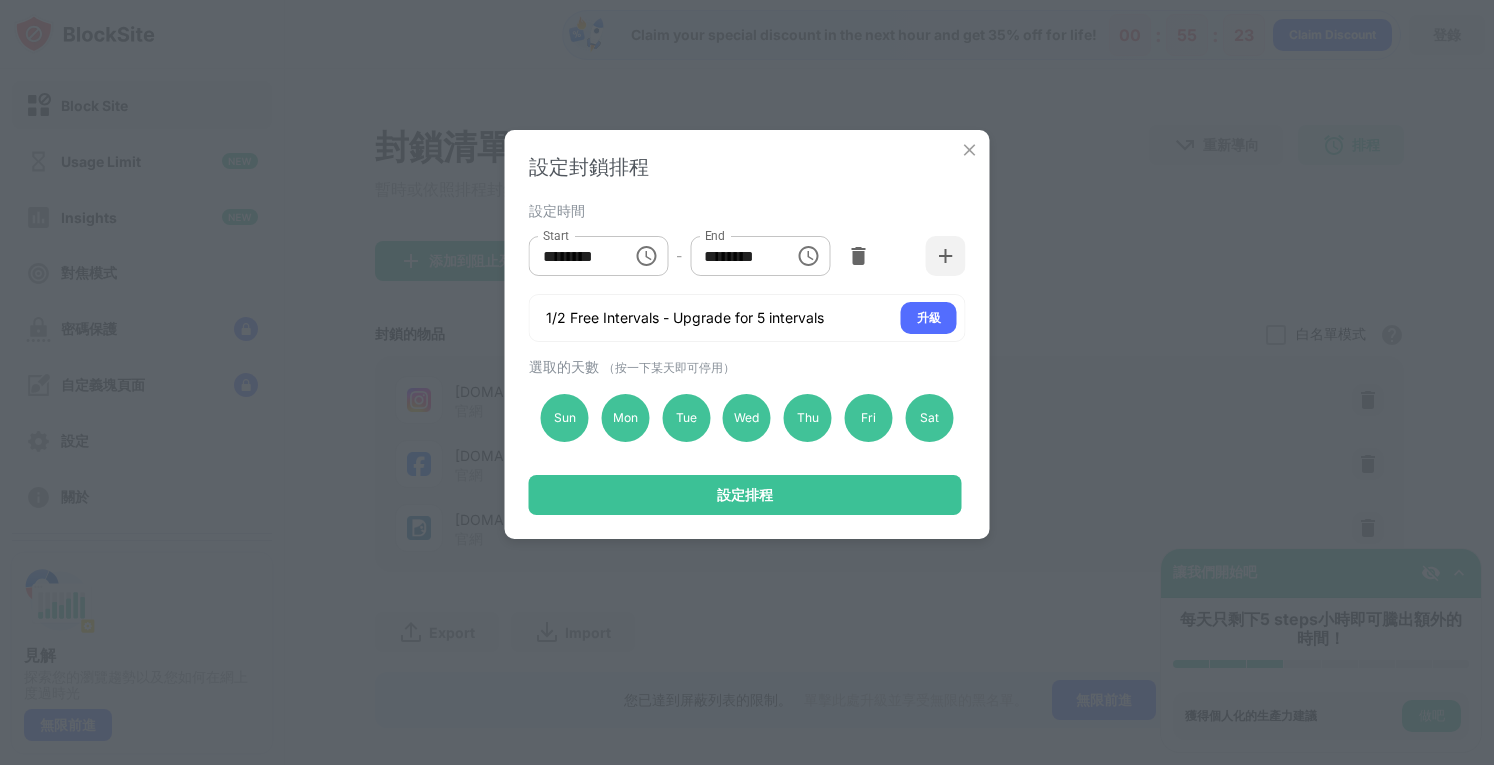 scroll, scrollTop: 42, scrollLeft: 0, axis: vertical 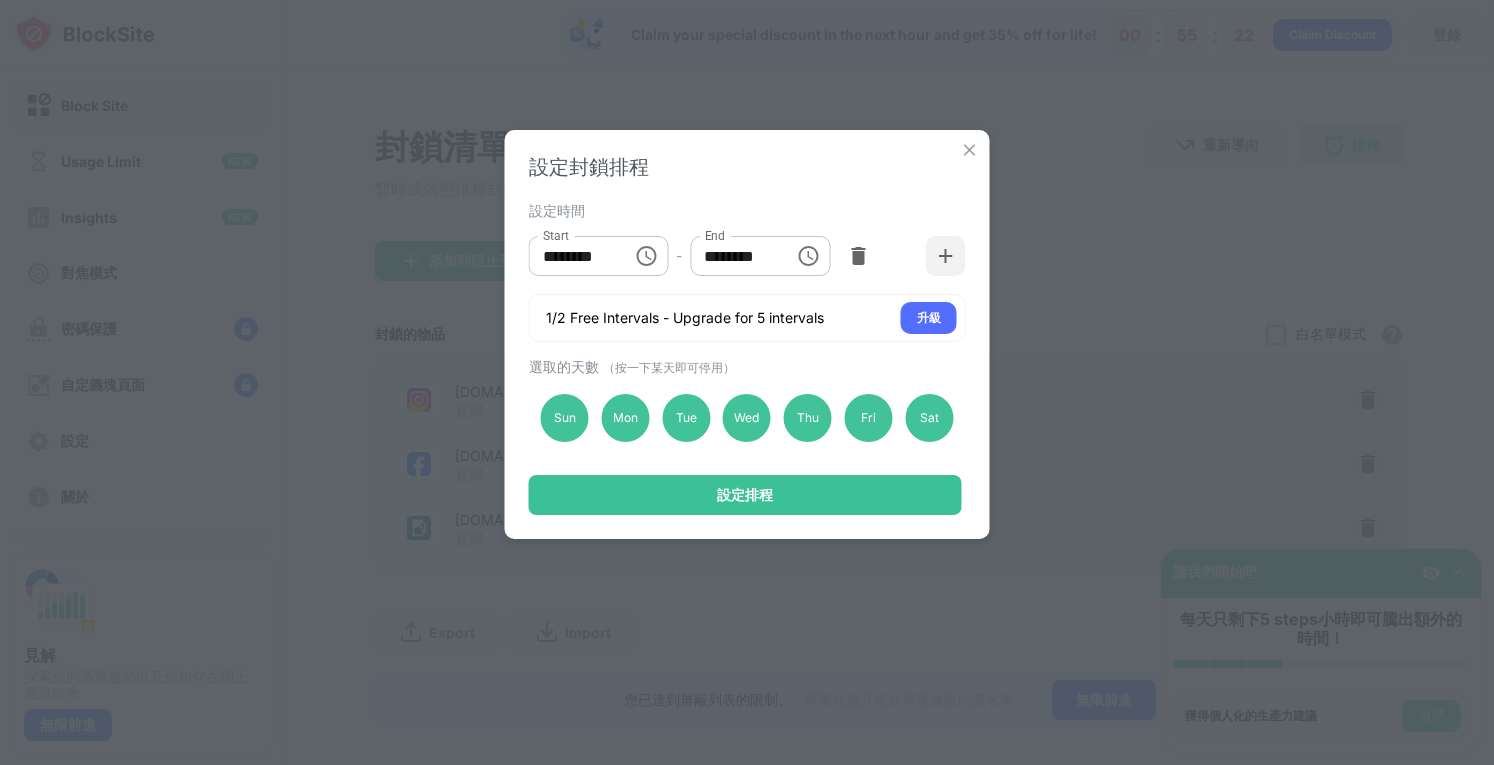 click 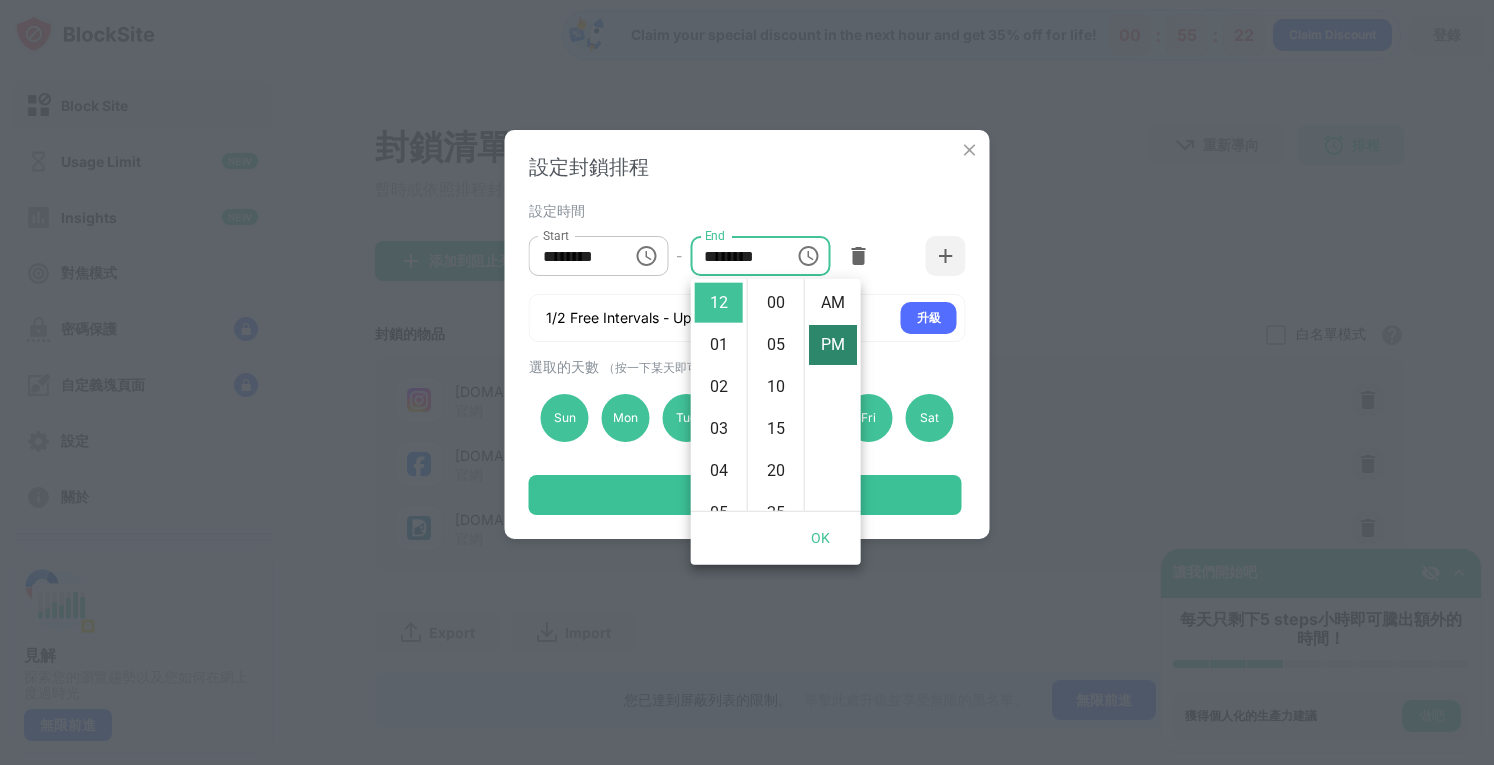 scroll, scrollTop: 462, scrollLeft: 0, axis: vertical 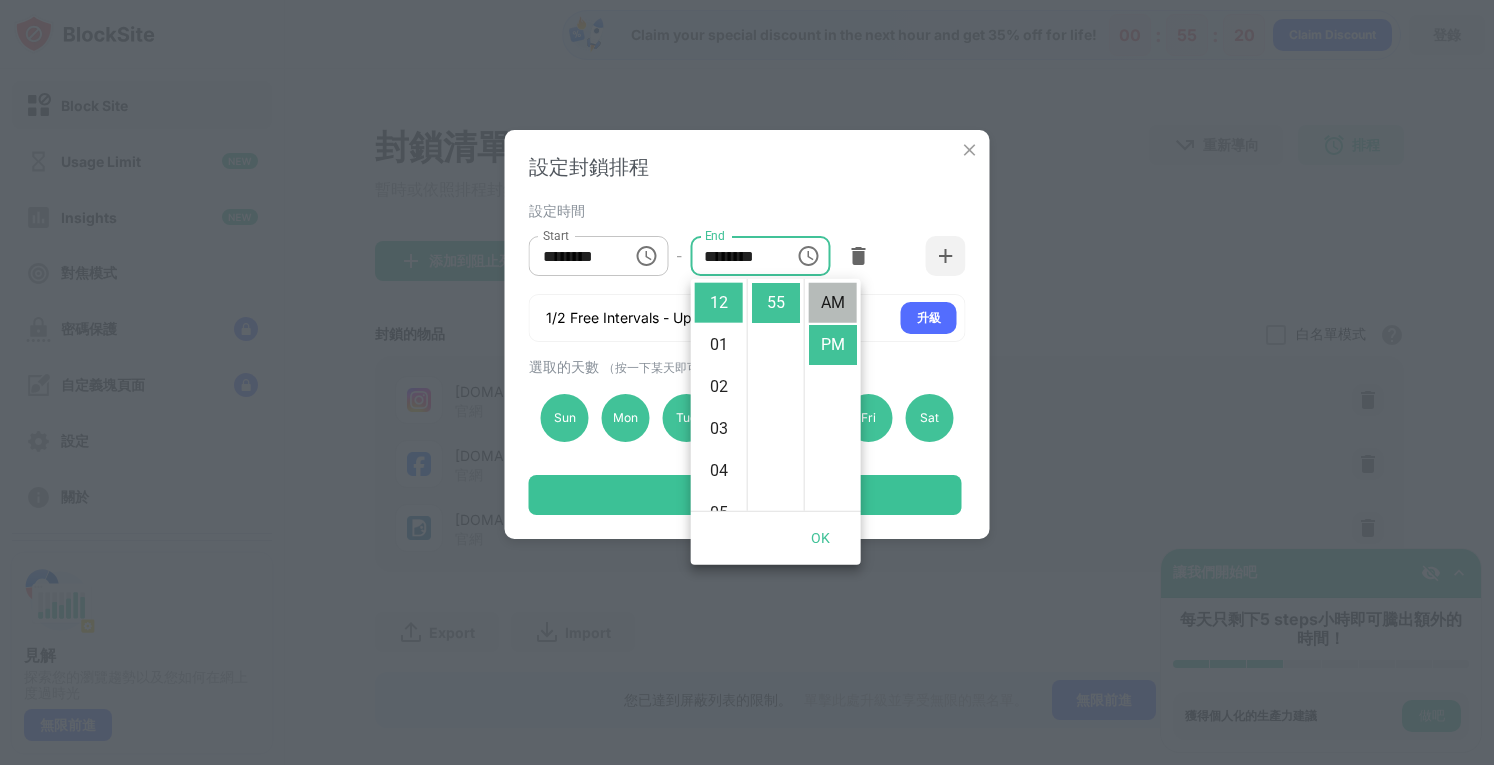 click on "AM" at bounding box center (833, 303) 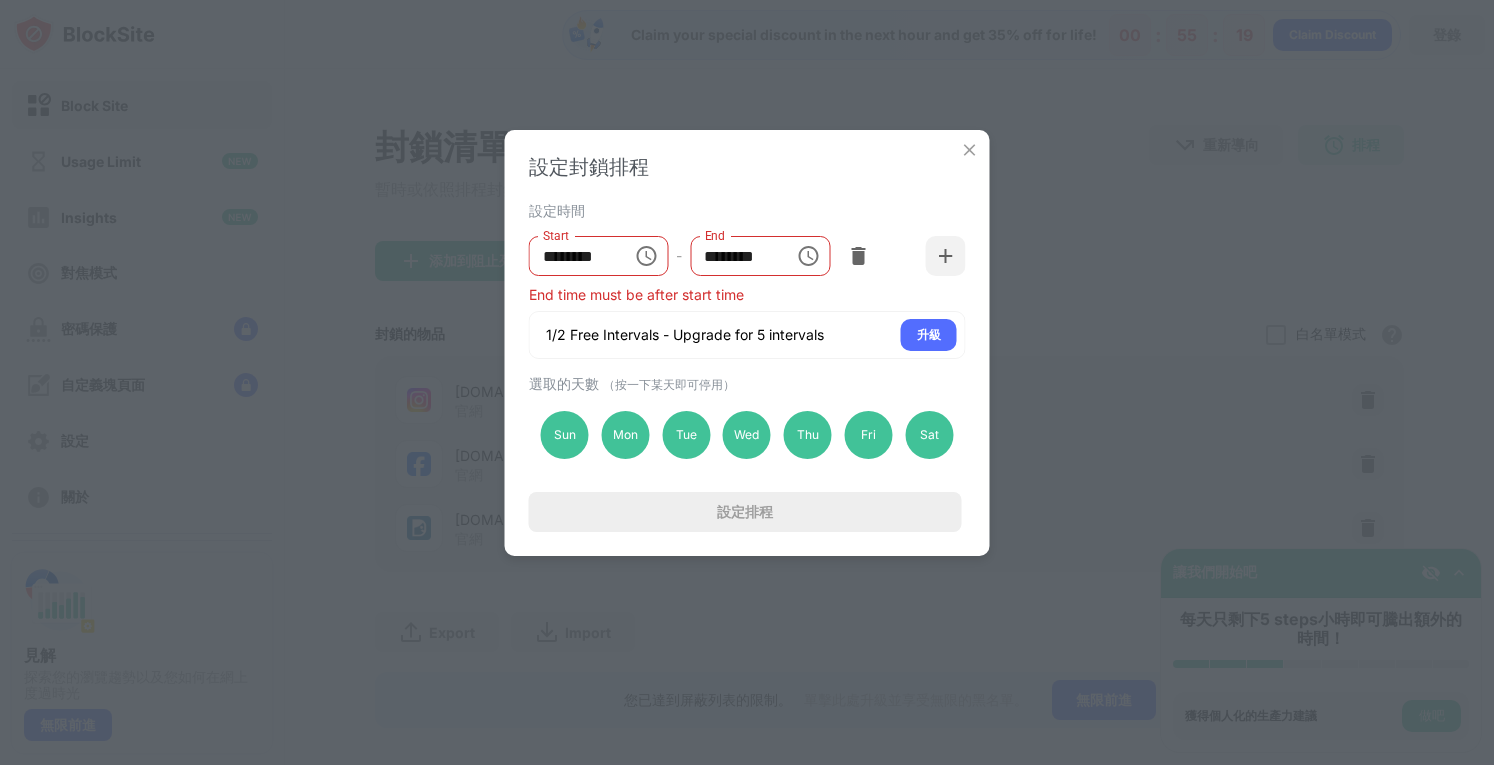 click 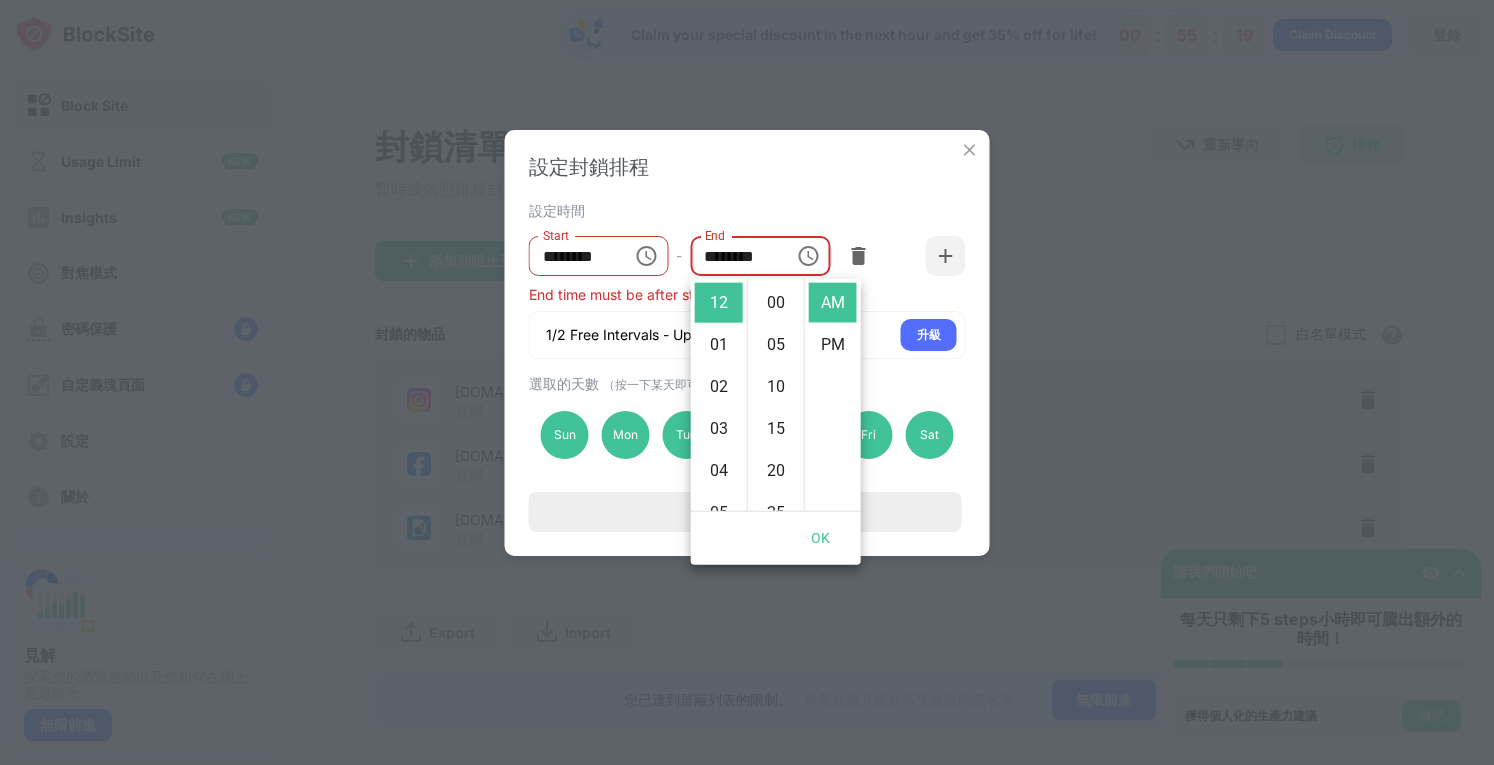 scroll, scrollTop: 462, scrollLeft: 0, axis: vertical 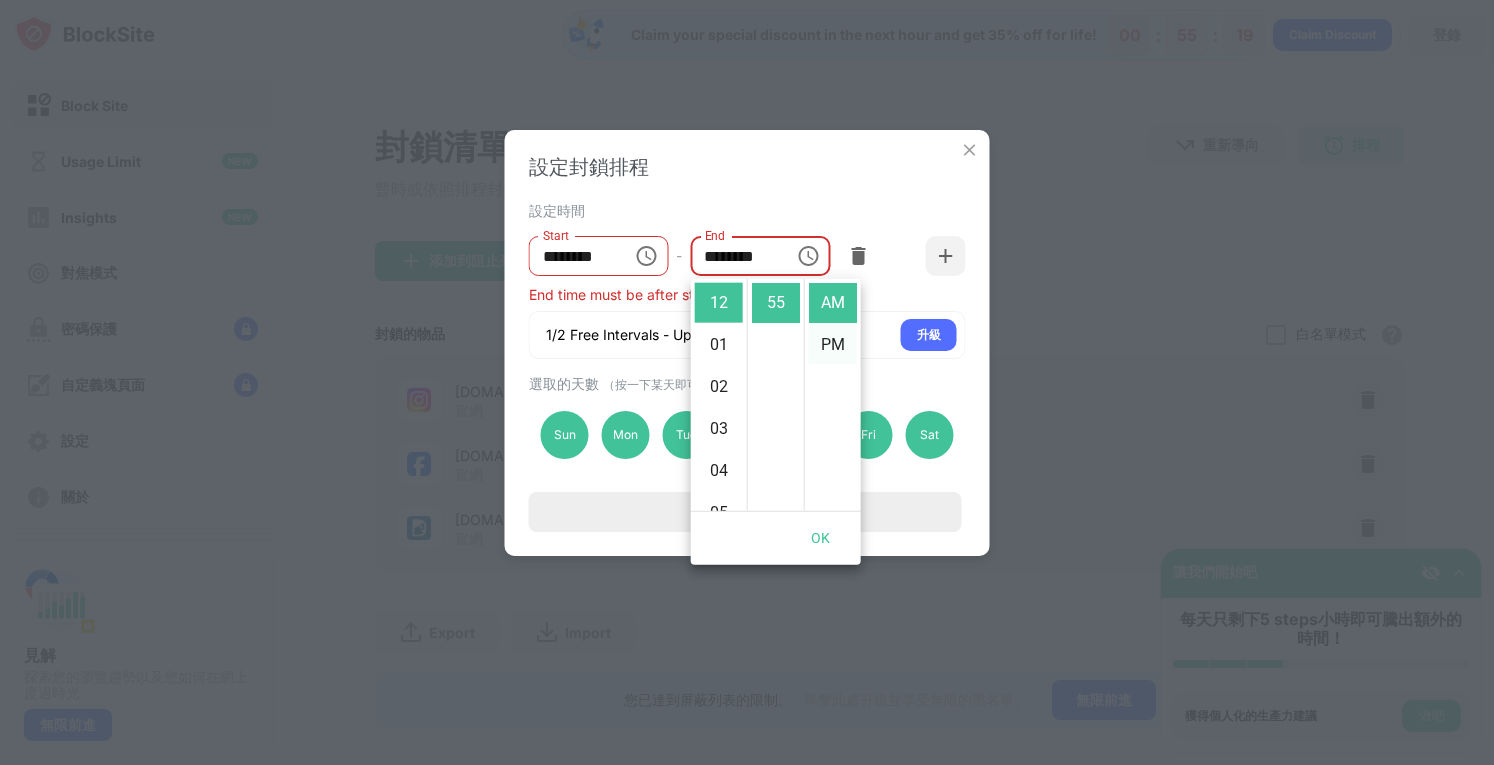 click on "PM" at bounding box center [833, 345] 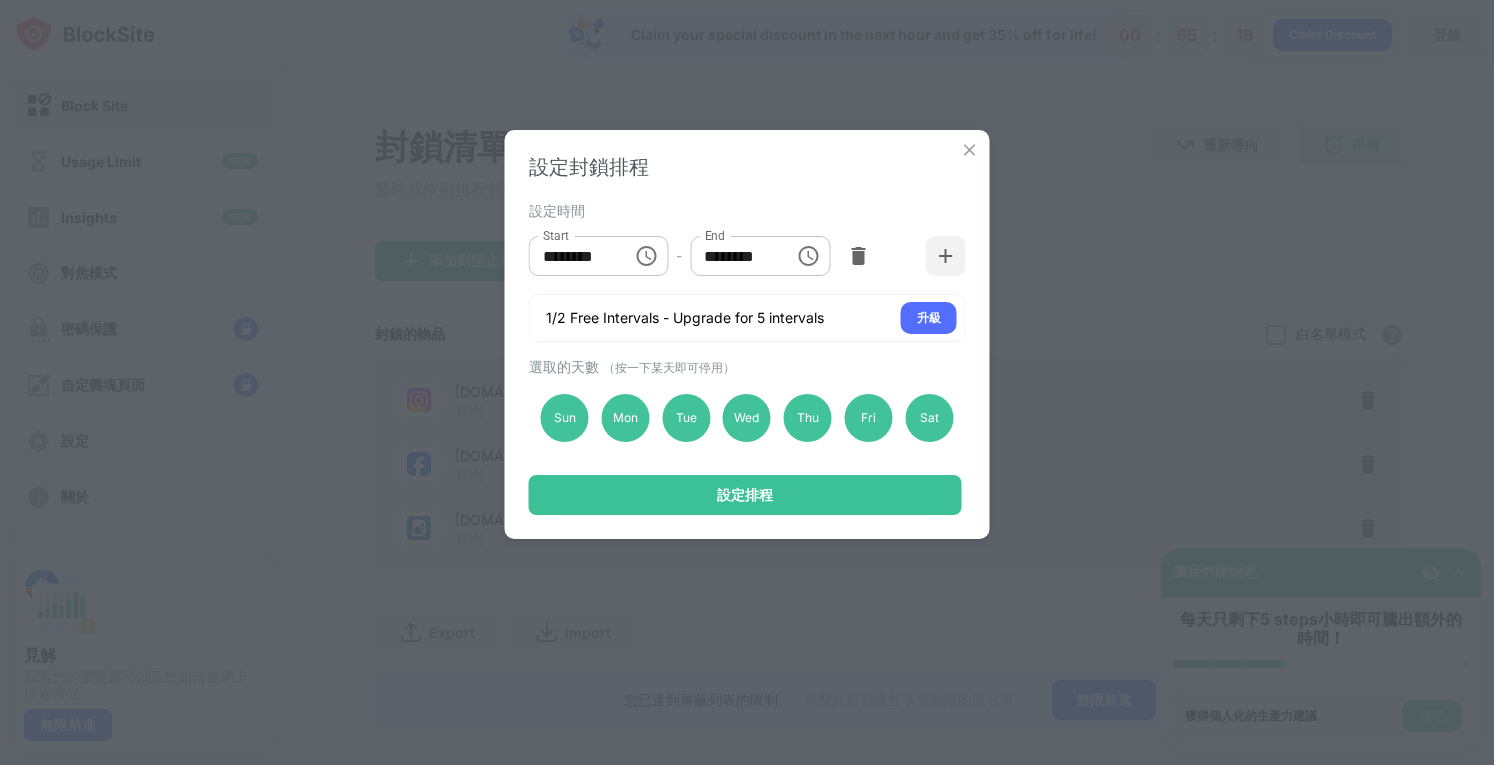 scroll, scrollTop: 42, scrollLeft: 0, axis: vertical 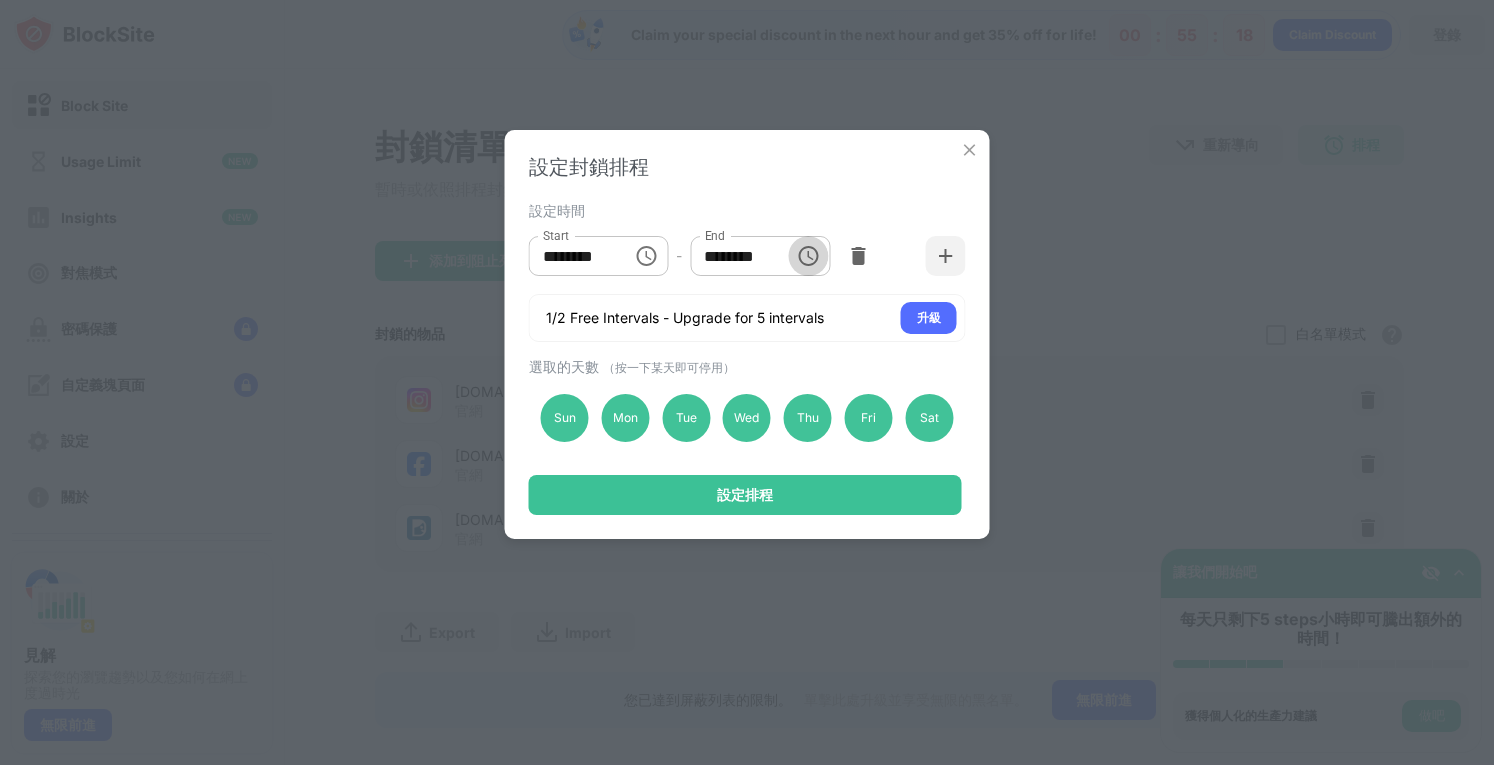 click 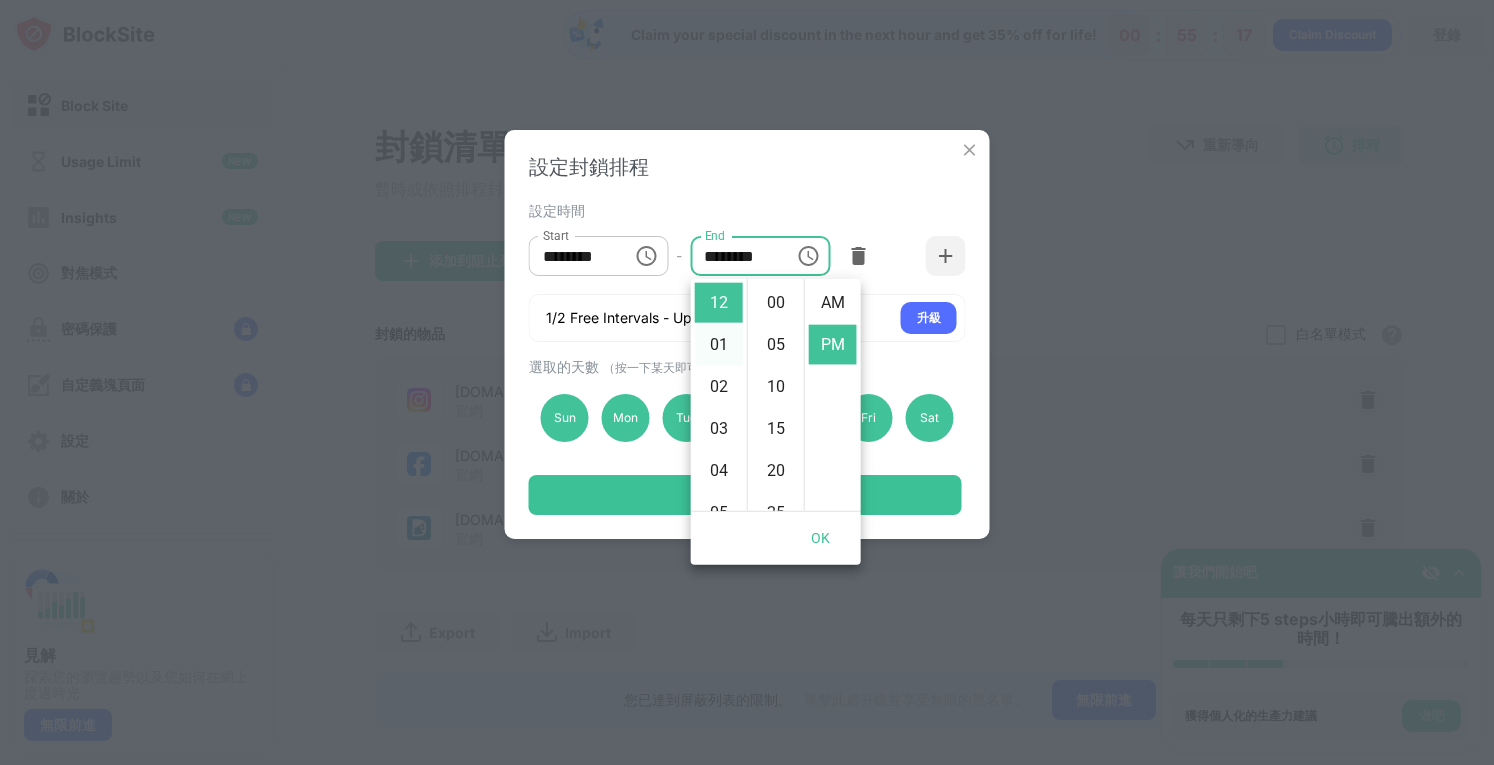 scroll, scrollTop: 462, scrollLeft: 0, axis: vertical 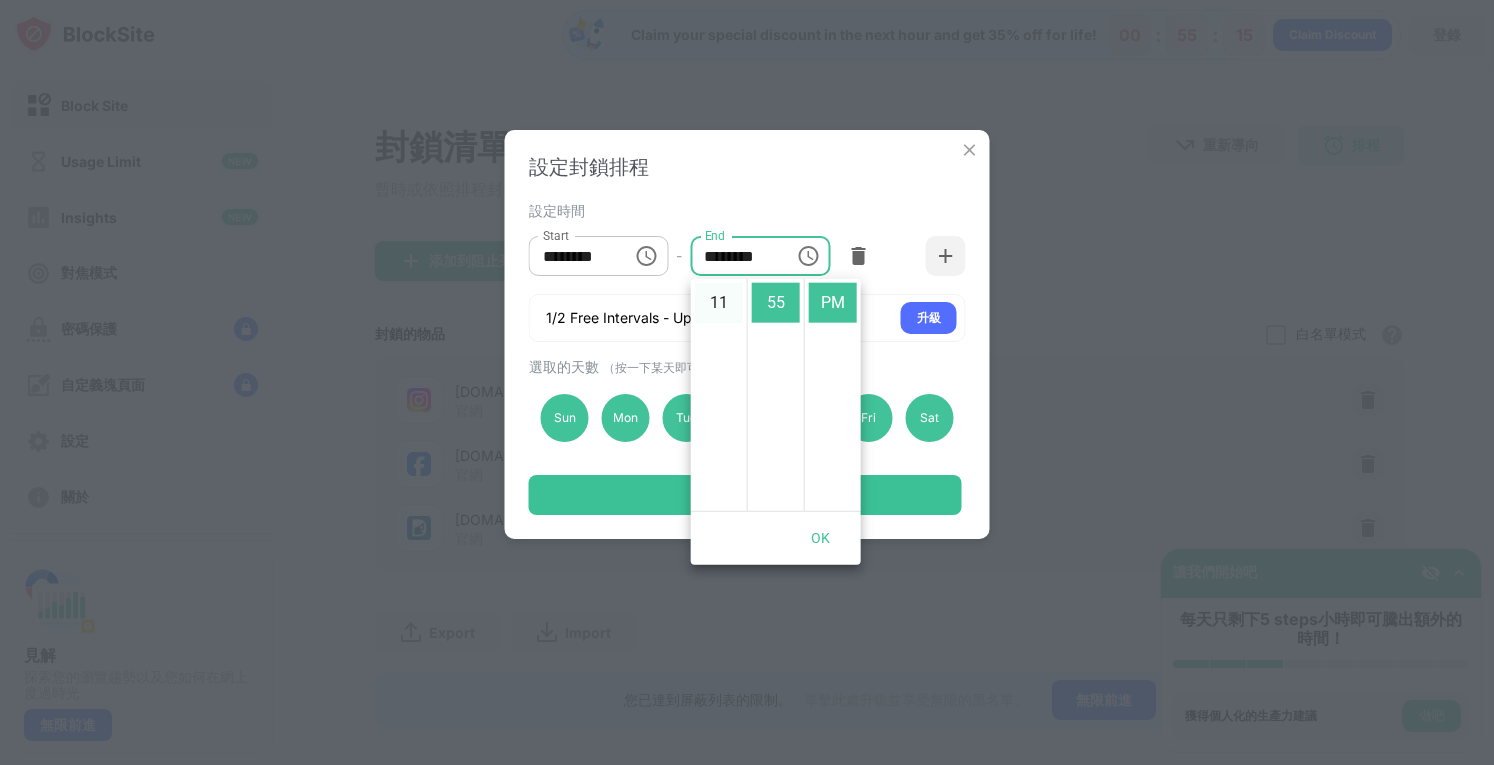 click on "11" at bounding box center (719, 303) 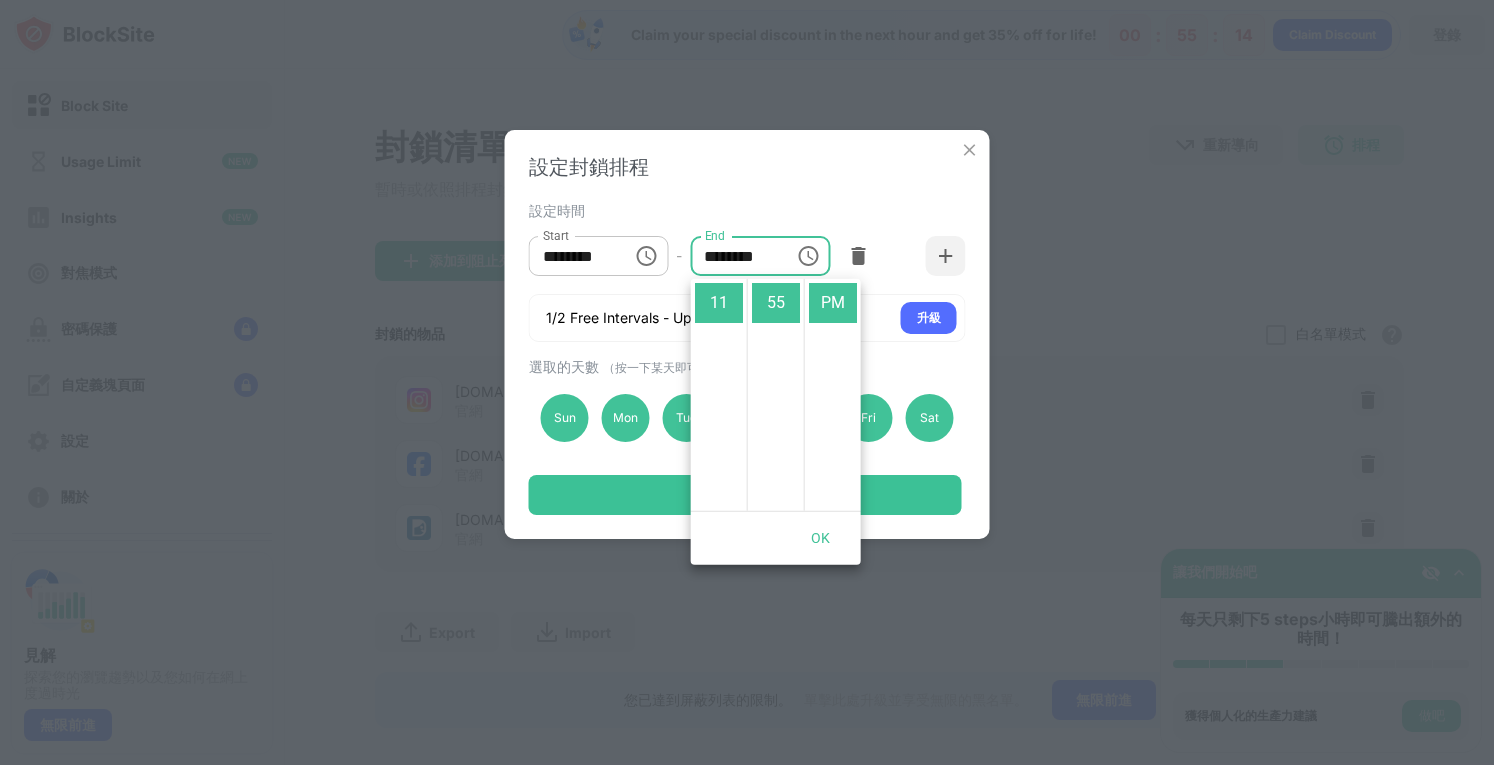 click 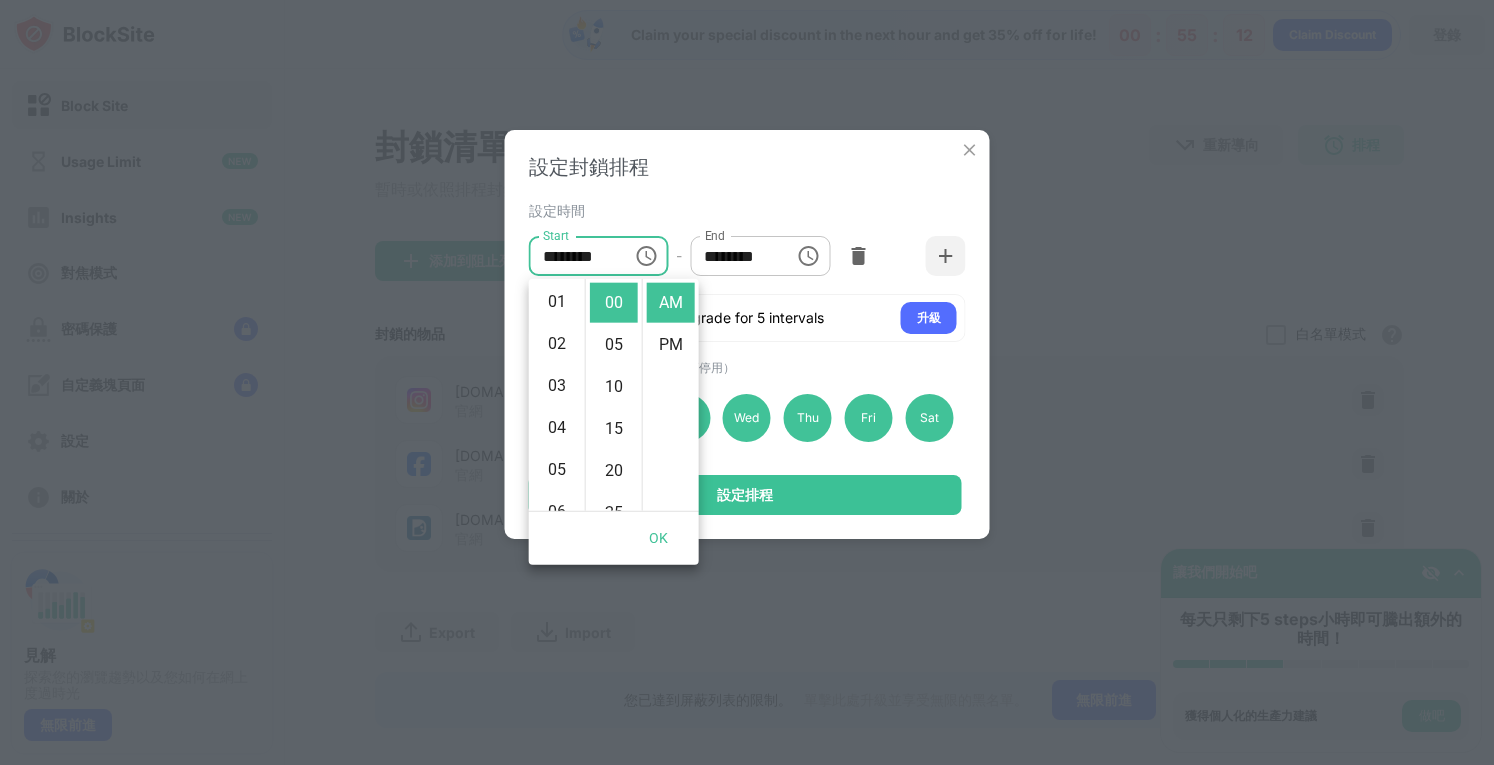 scroll, scrollTop: 0, scrollLeft: 0, axis: both 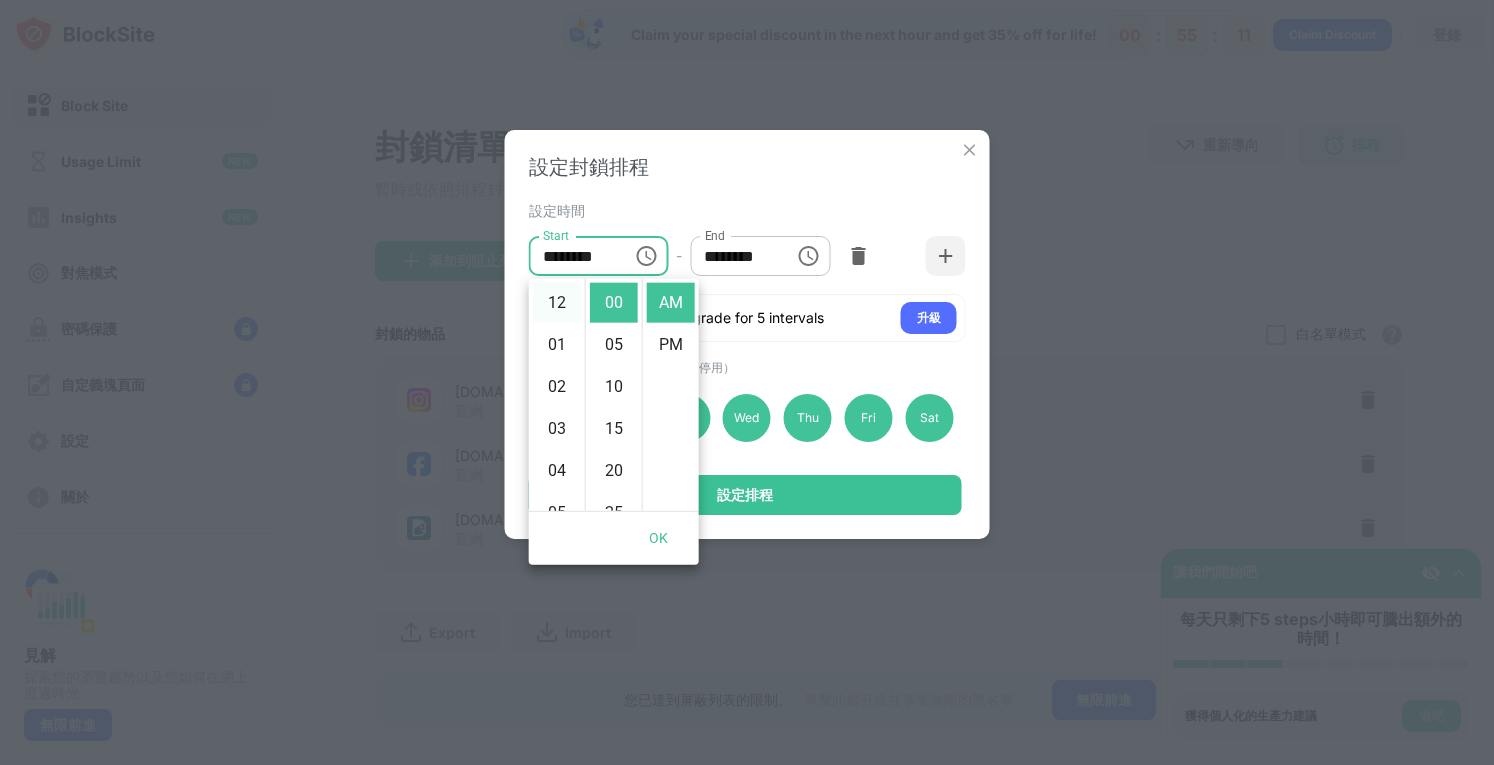 click on "12" at bounding box center [557, 303] 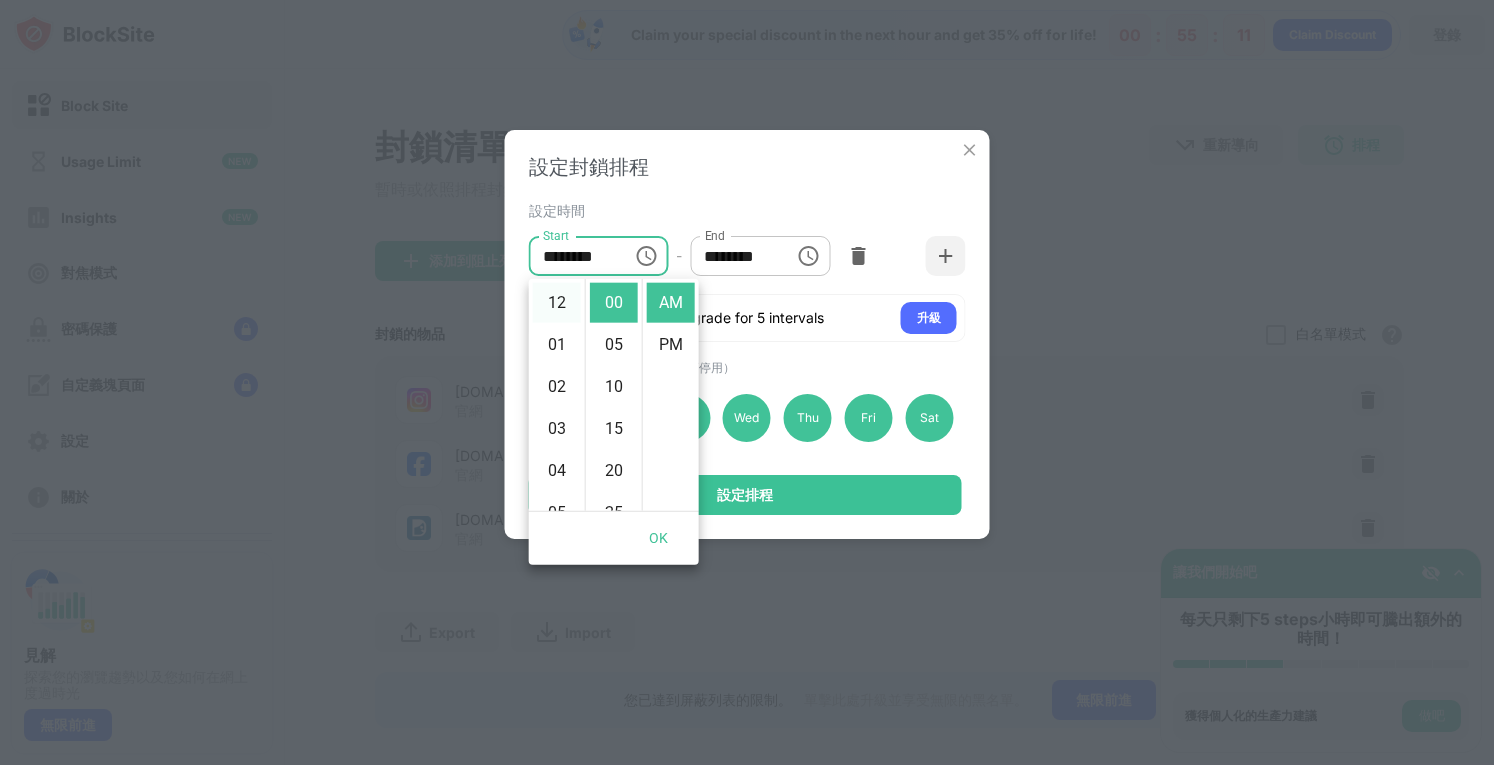 type on "********" 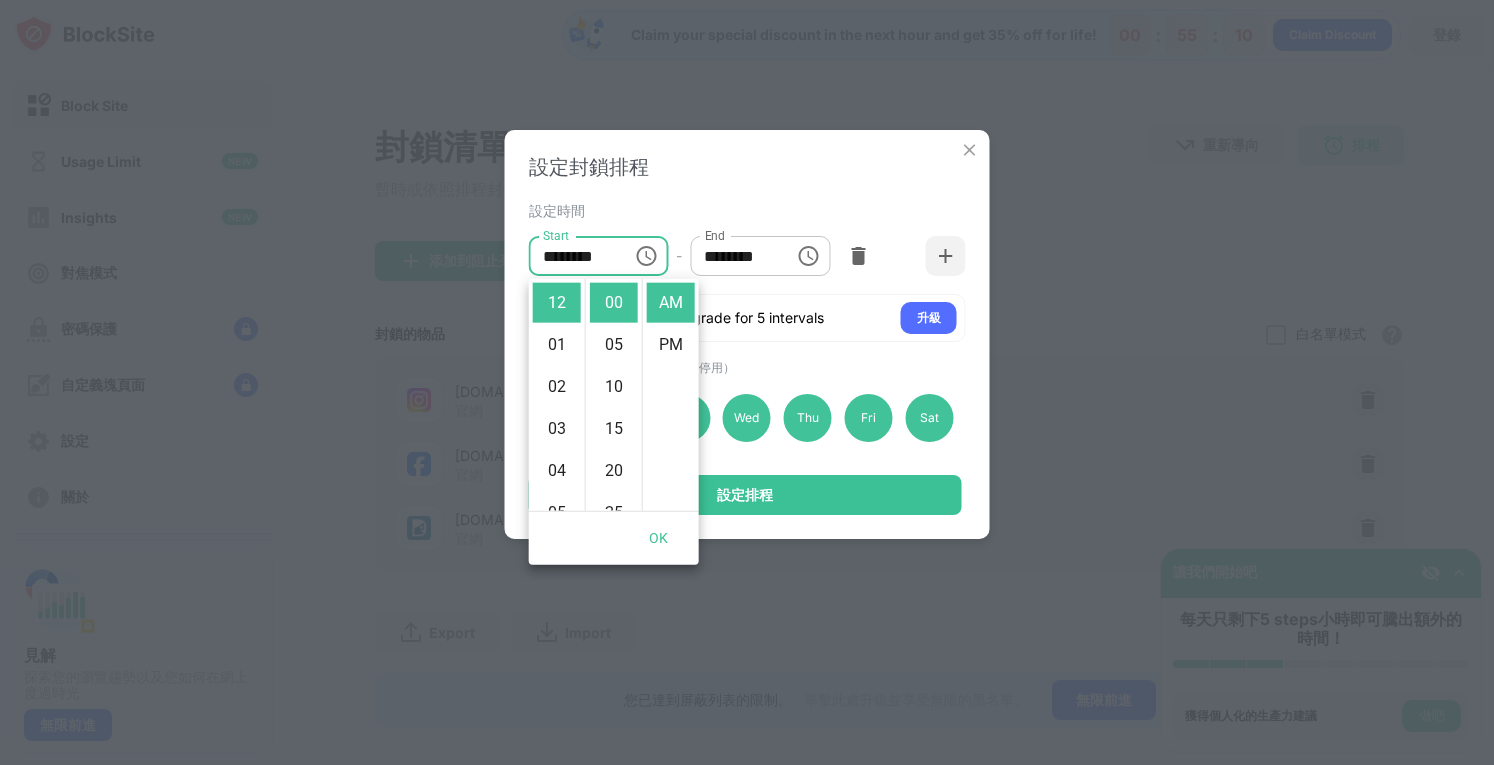 click on "設定封鎖排程 設定時間 Start ******** Start - End ******** End 1/2 Free Intervals - Upgrade for 5 intervals 升級 選取的天數   （按一下某天即可停用） Sun Mon Tue Wed Thu Fri Sat 設定排程" at bounding box center (747, 334) 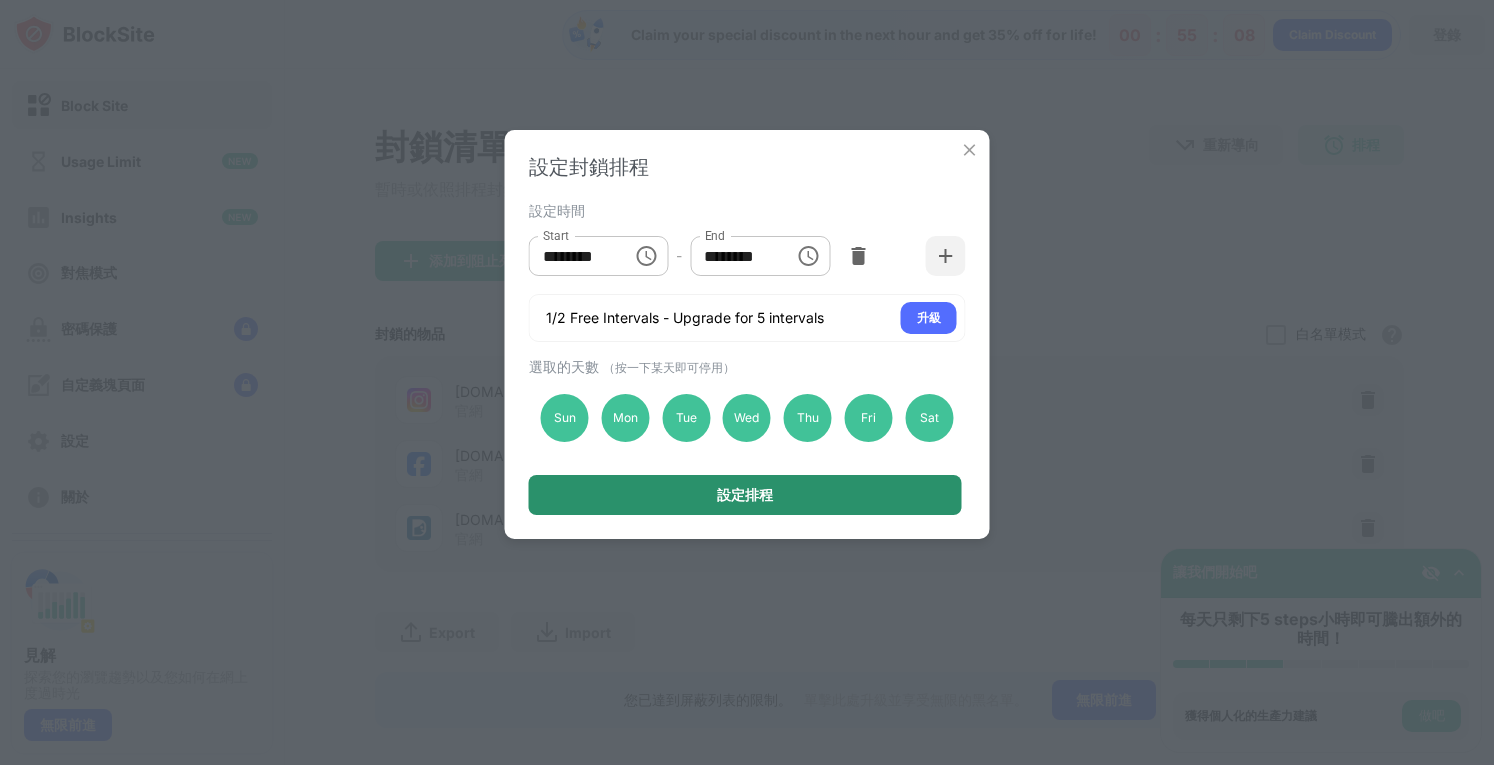 click on "設定排程" at bounding box center [745, 495] 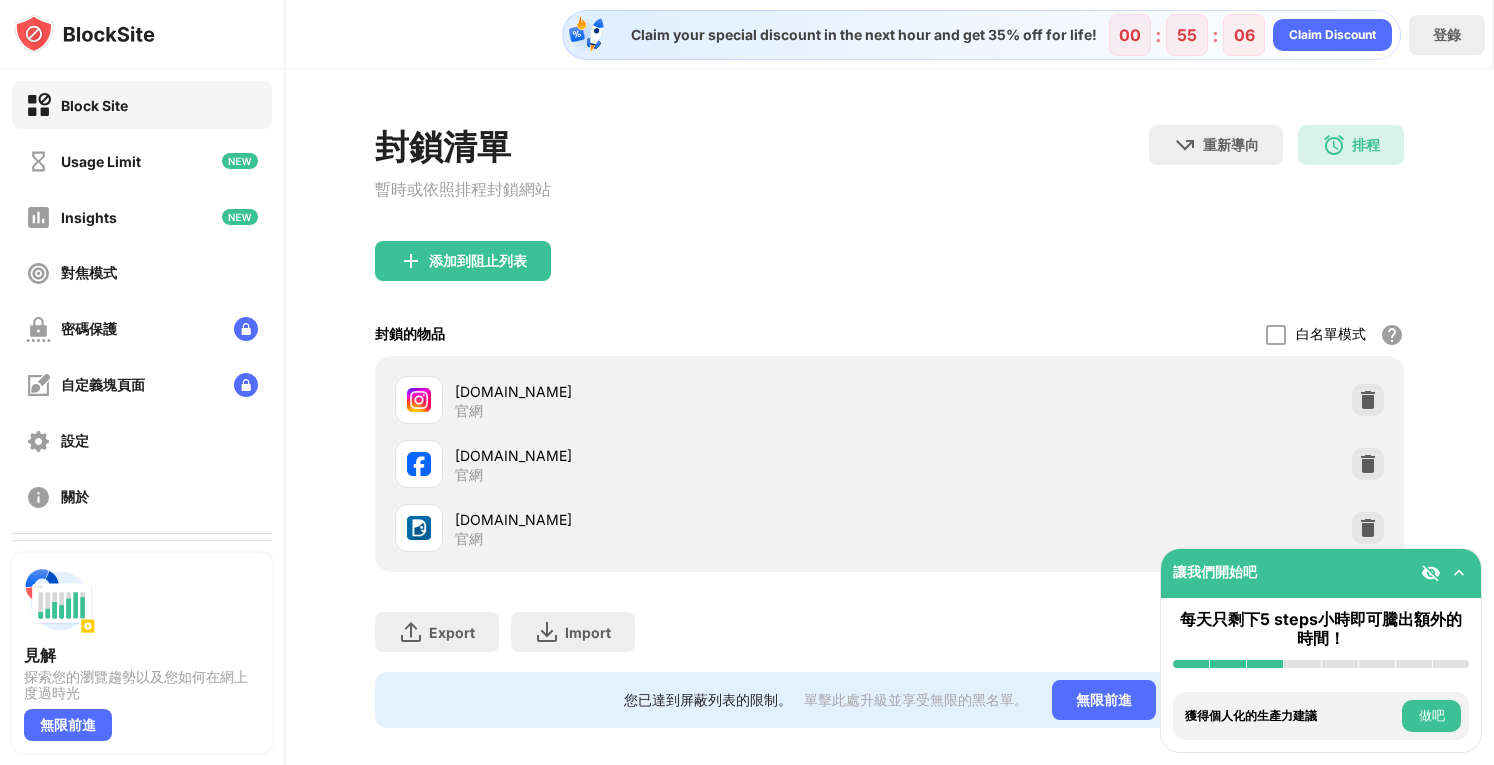 click at bounding box center (1459, 573) 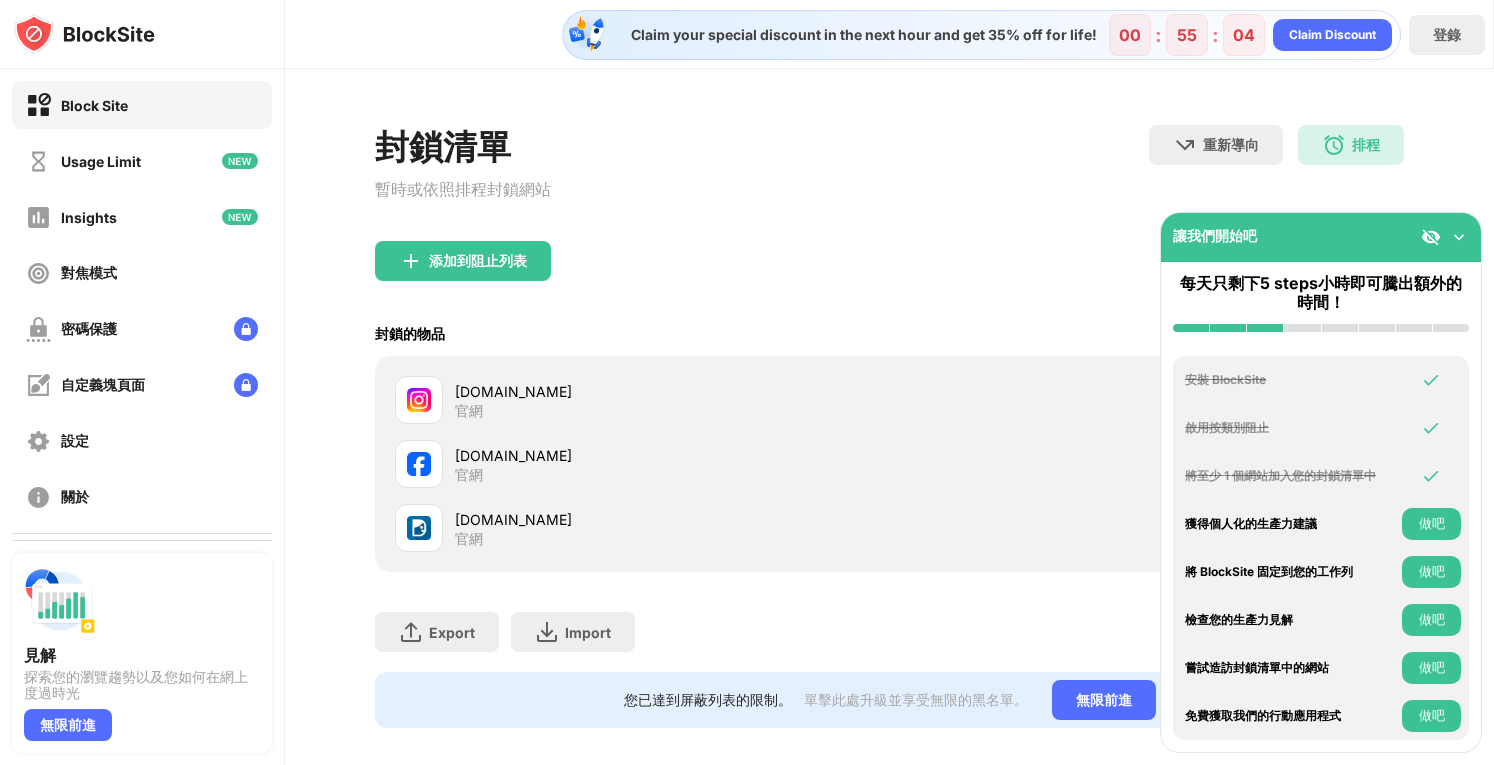 click at bounding box center (1459, 237) 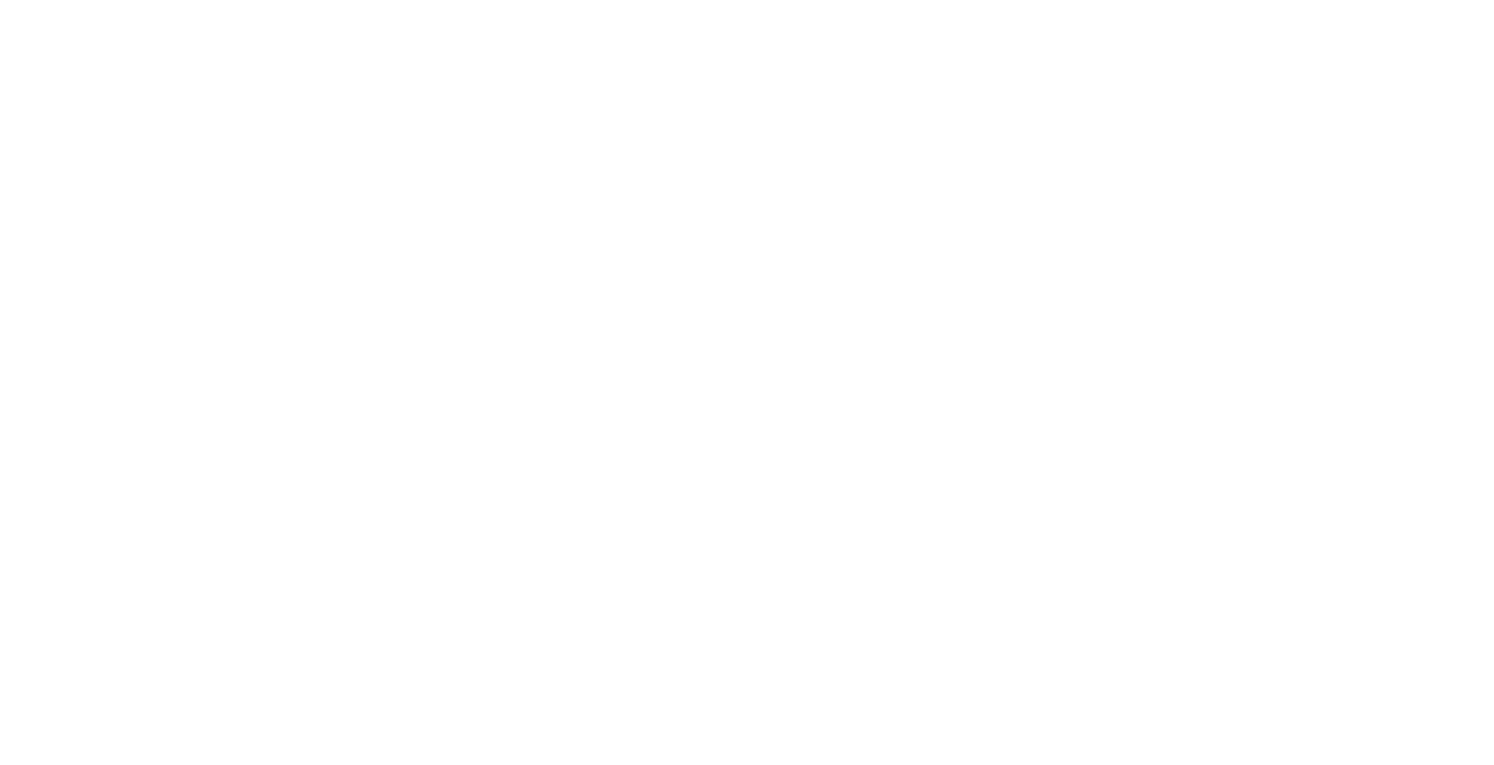 scroll, scrollTop: 0, scrollLeft: 0, axis: both 